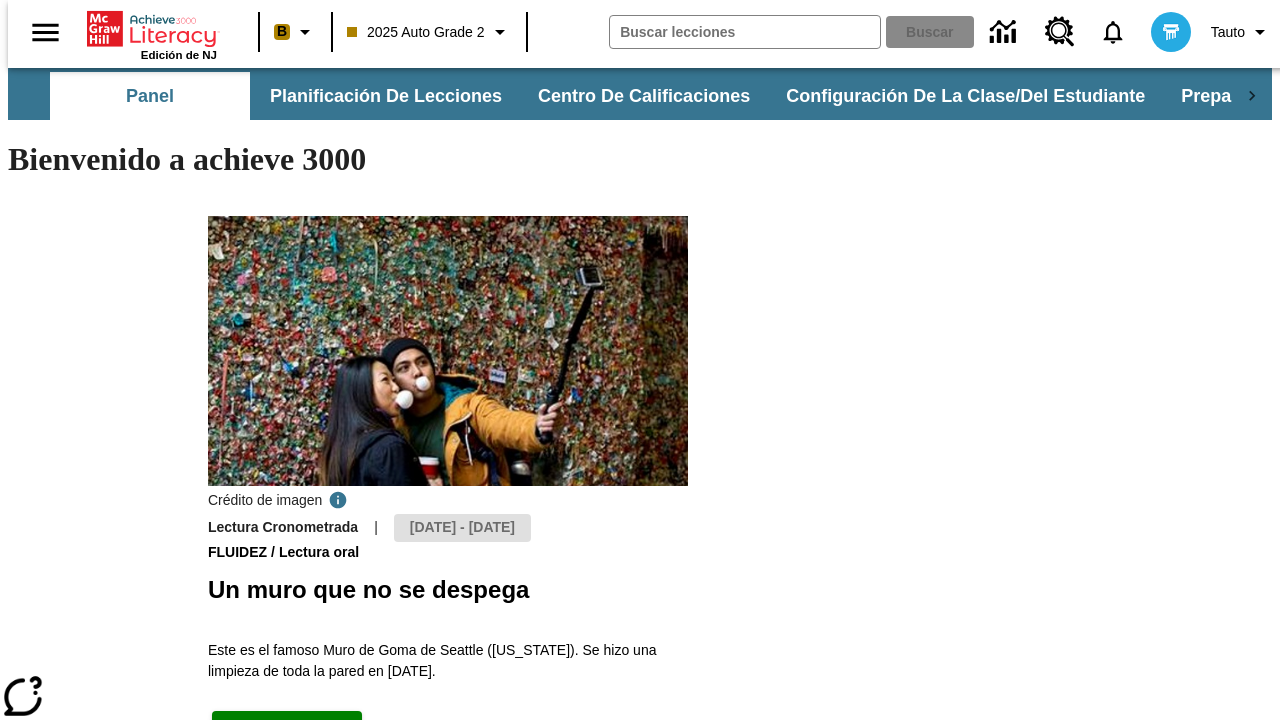 scroll, scrollTop: 0, scrollLeft: 0, axis: both 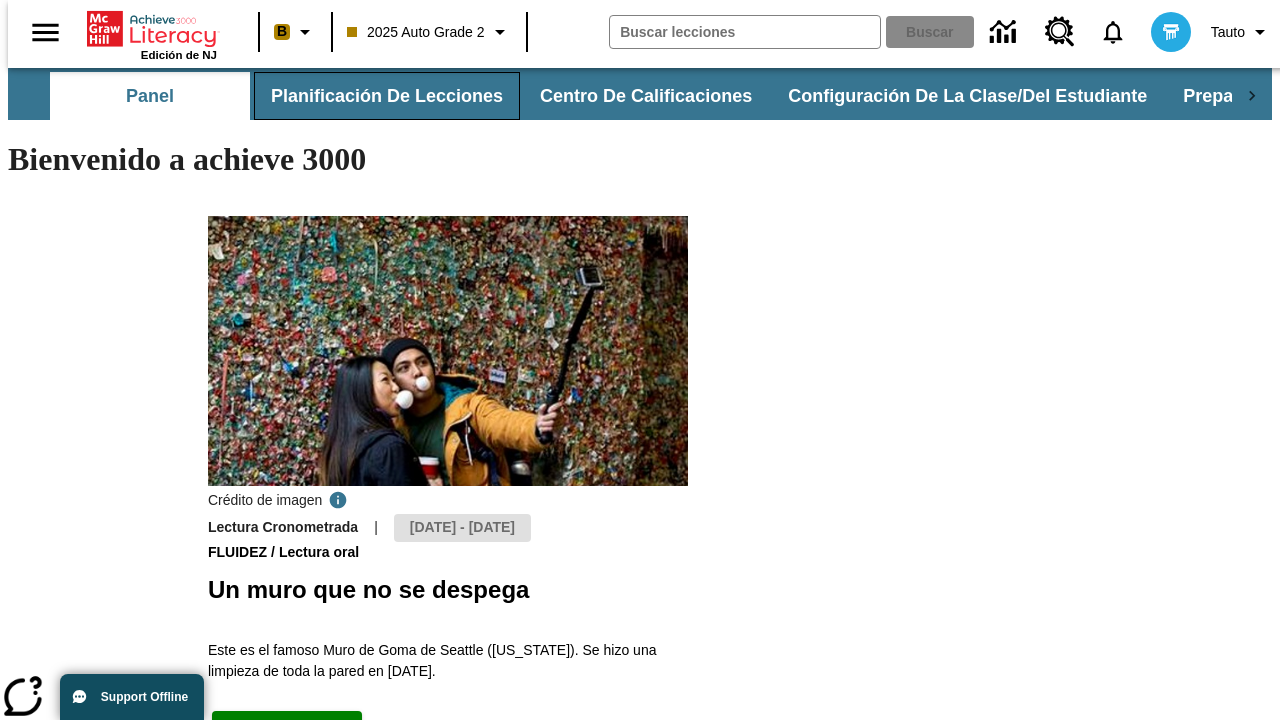 click on "Planificación de lecciones" at bounding box center [387, 96] 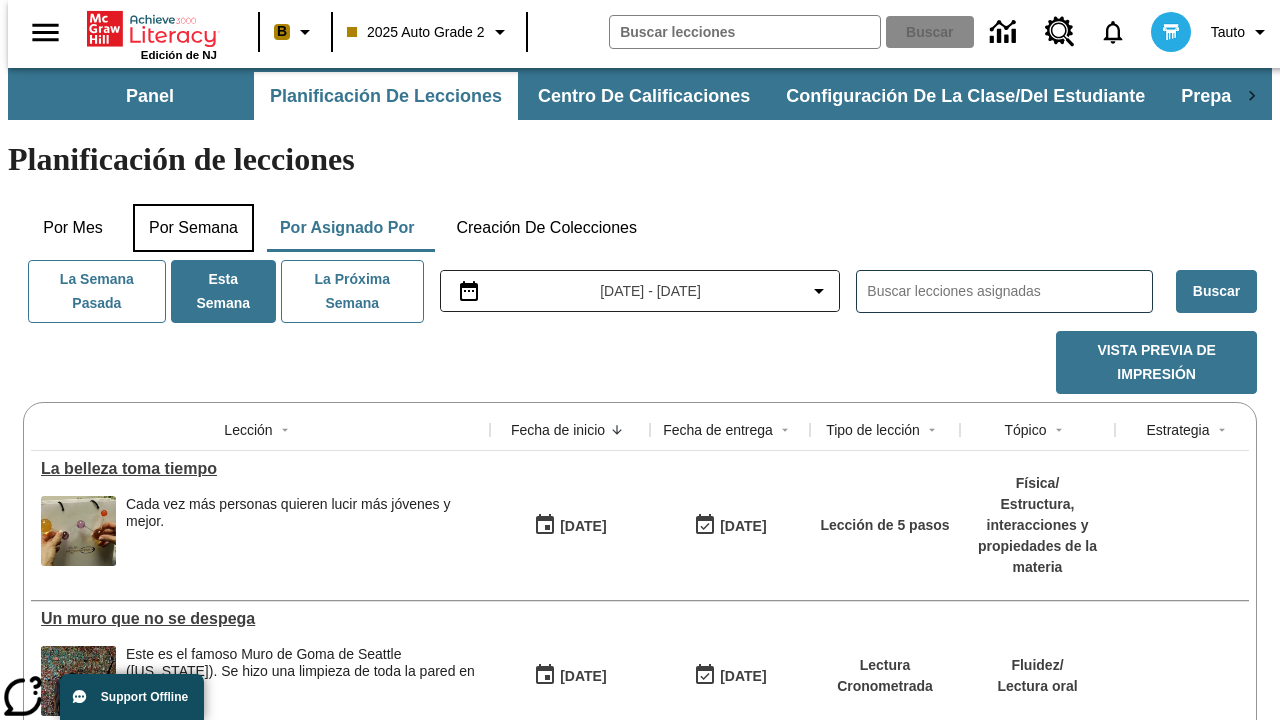 click on "Por semana" at bounding box center (193, 228) 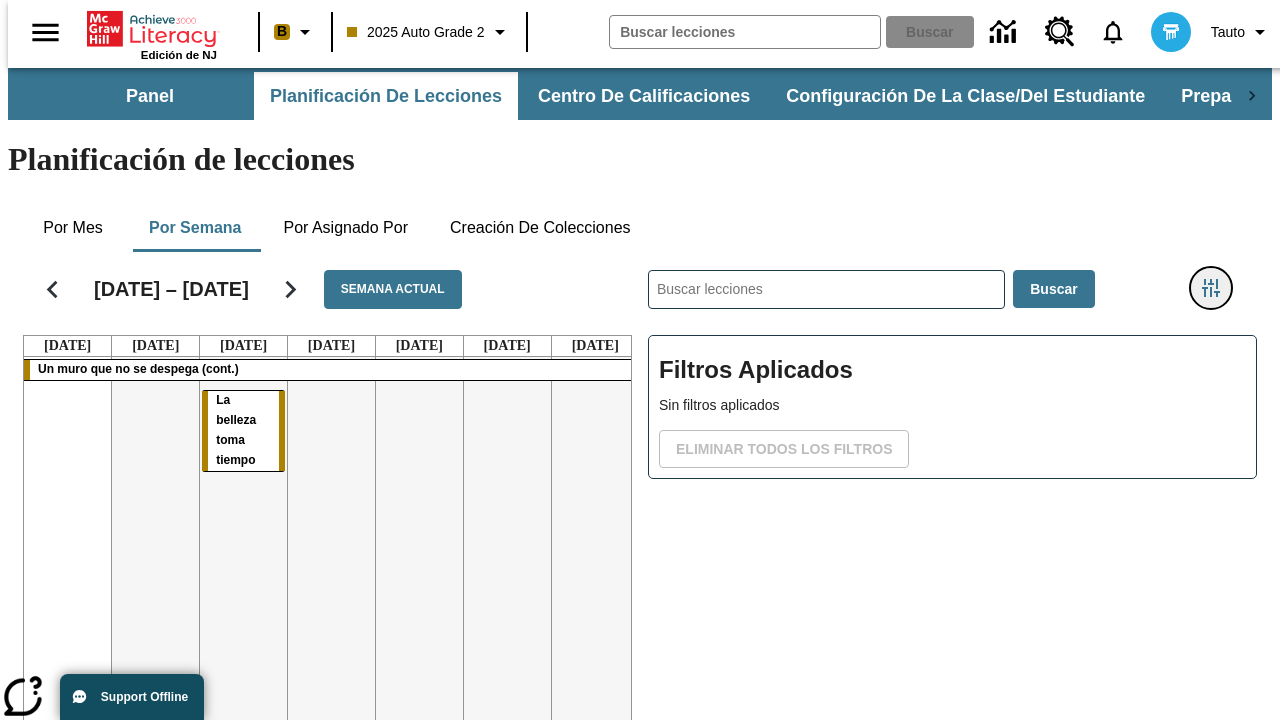 click 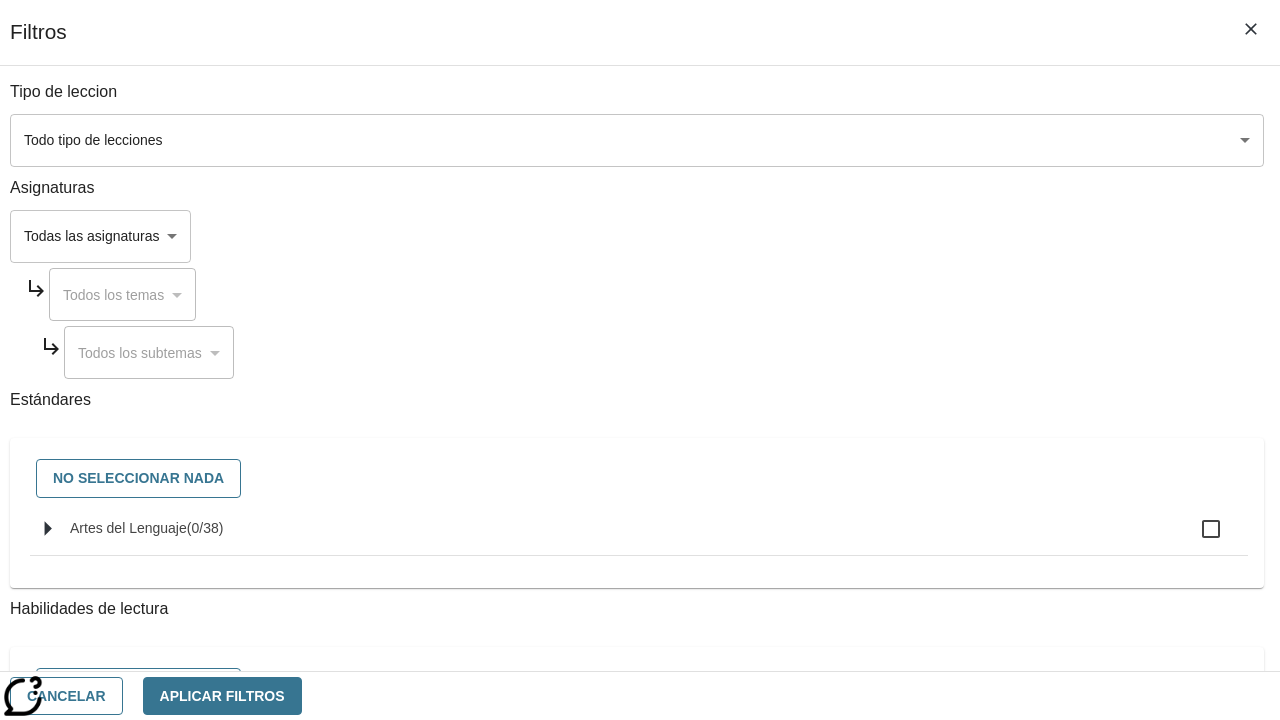 click on "Saltar al contenido principal
Edición de NJ B 2025 Auto Grade 2 Buscar 0 Tauto Panel Planificación de lecciones Centro de calificaciones Configuración de la clase/del estudiante Preparación universitaria y profesional Planificación de lecciones Por mes Por semana Por asignado por Creación de colecciones [DATE] – [DATE] Semana actual [DATE] [DATE] [DATE] [DATE] [DATE] [DATE] [DATE] Un muro que no se despega (cont.) La belleza toma tiempo ​ Buscar Filtros Aplicados Sin filtros aplicados Eliminar todos los filtros
©   2025 Achieve3000, Inc. y sus concedentes. Reservados todos los derechos.
×
Achieve 3000 CoBrowse support
Schedule:   Mon-Fri 7.30 AM to 9:00 PM EST
Call  [PHONE_NUMBER]  and provide your  CoBrowse  code
Loading..." at bounding box center [640, 495] 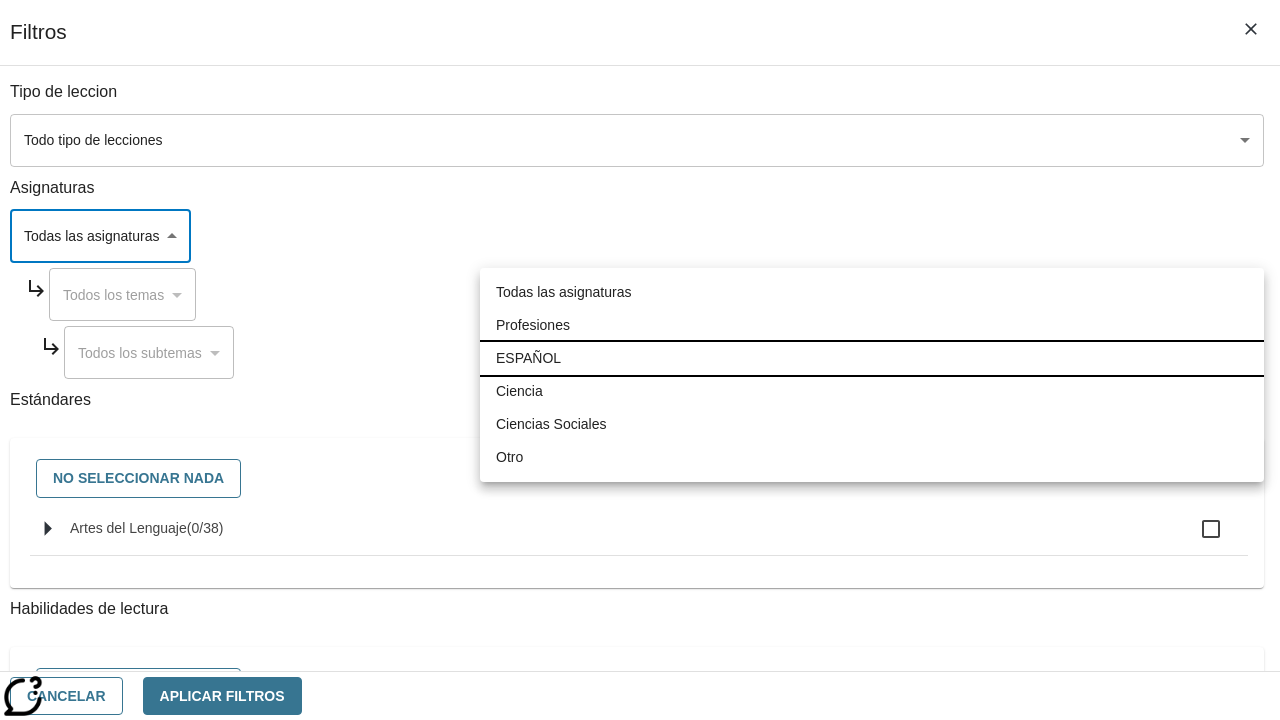 click on "ESPAÑOL" at bounding box center (872, 358) 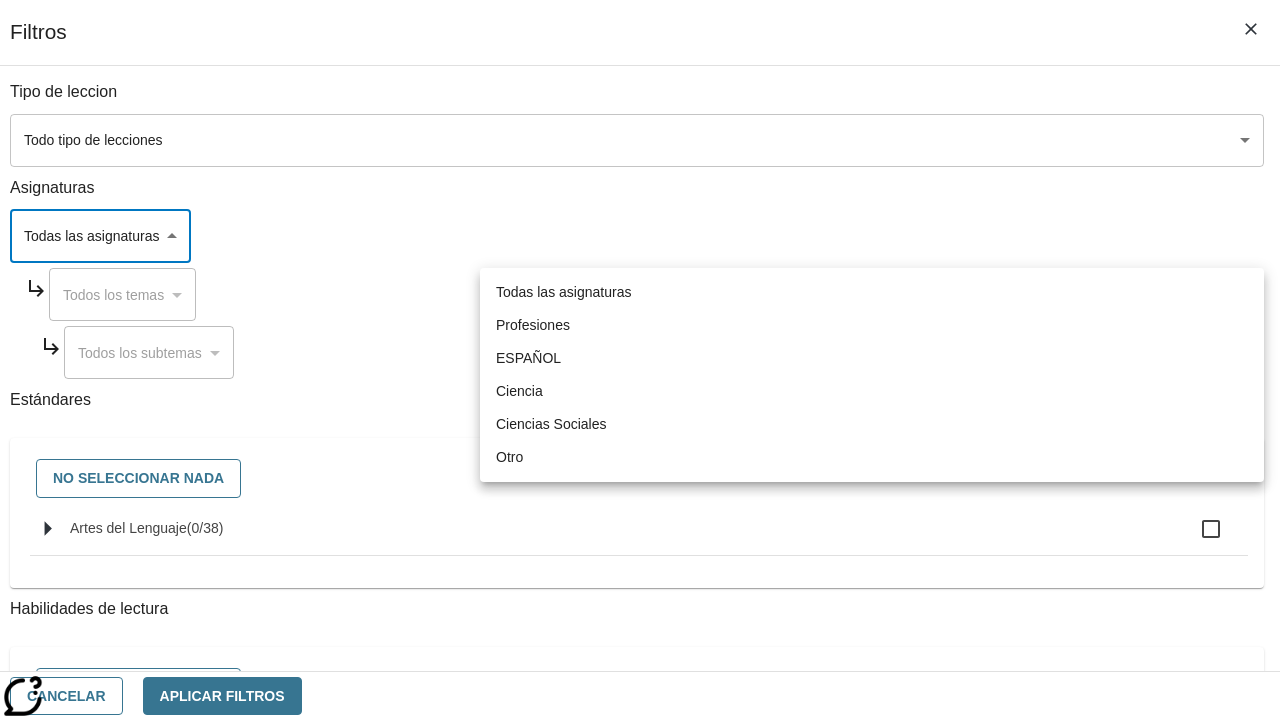 type on "1" 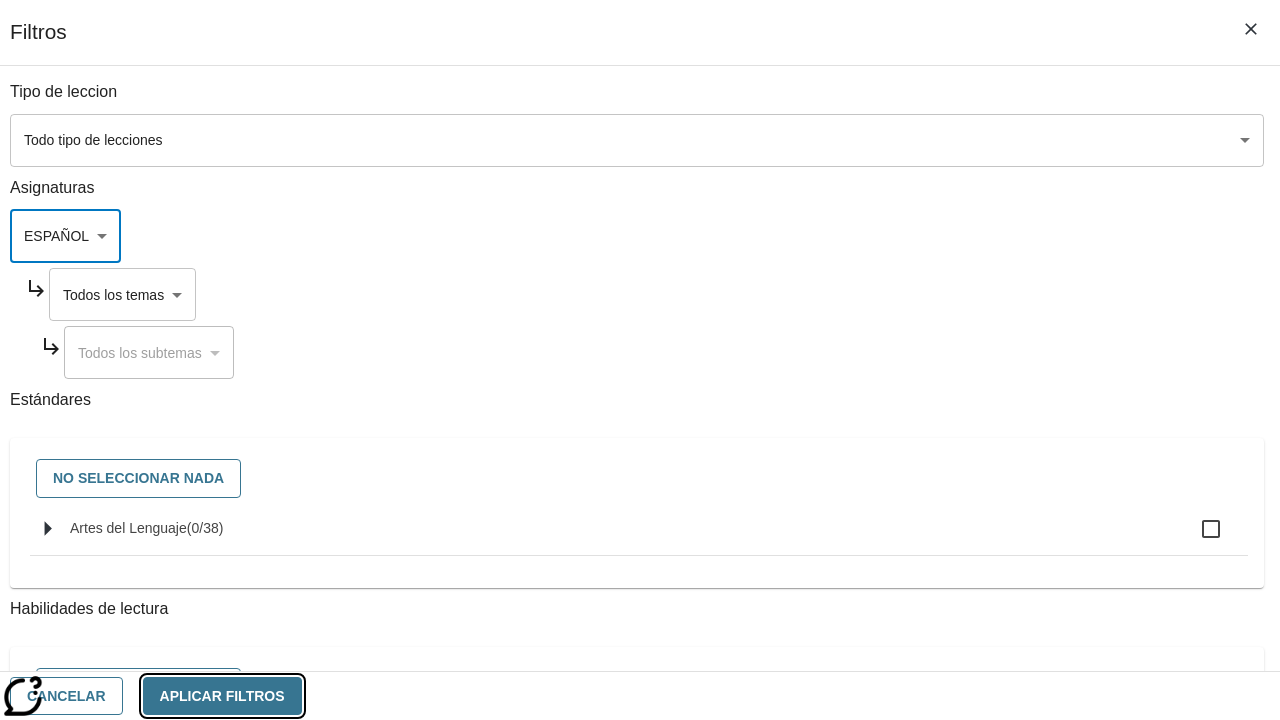 click on "Aplicar Filtros" at bounding box center (222, 696) 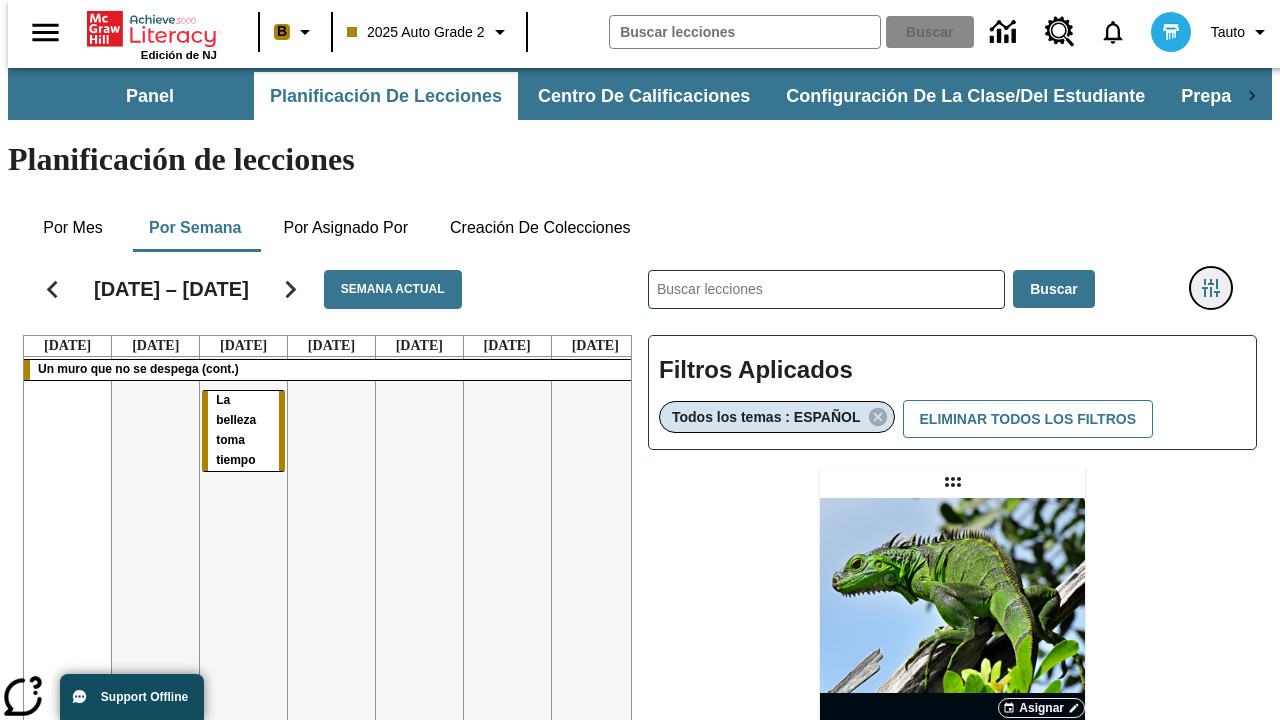 type 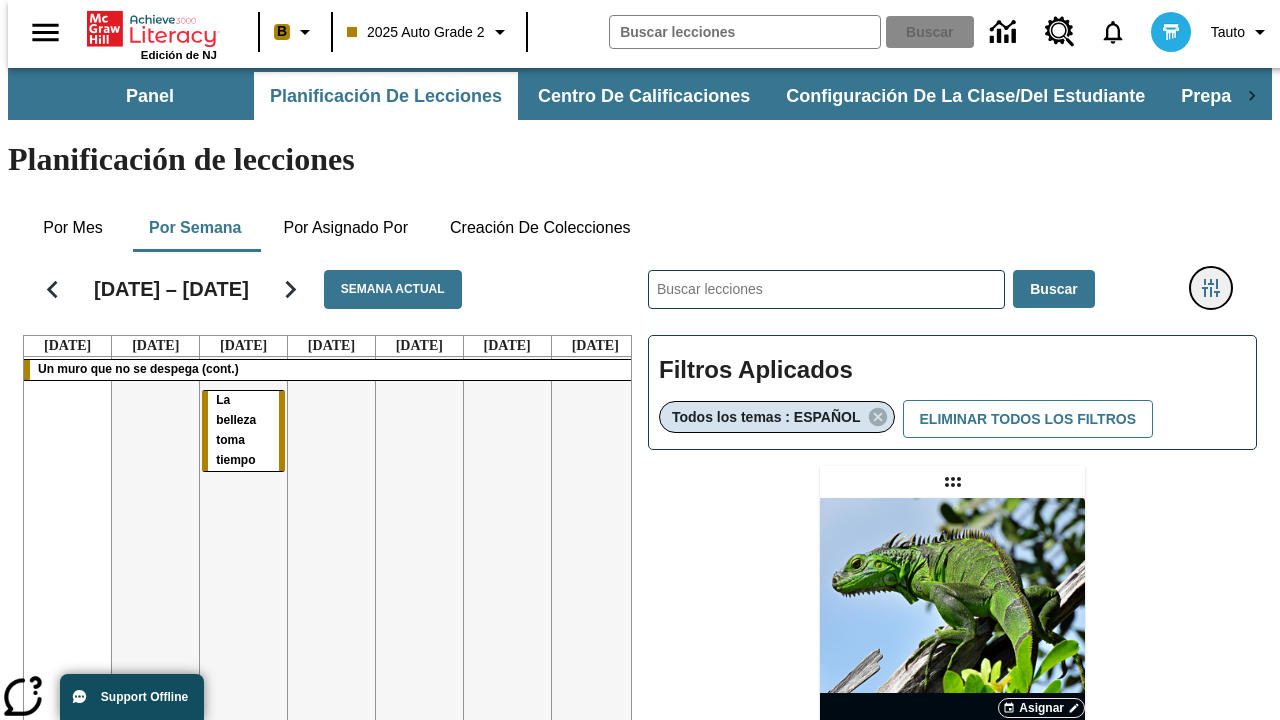 click 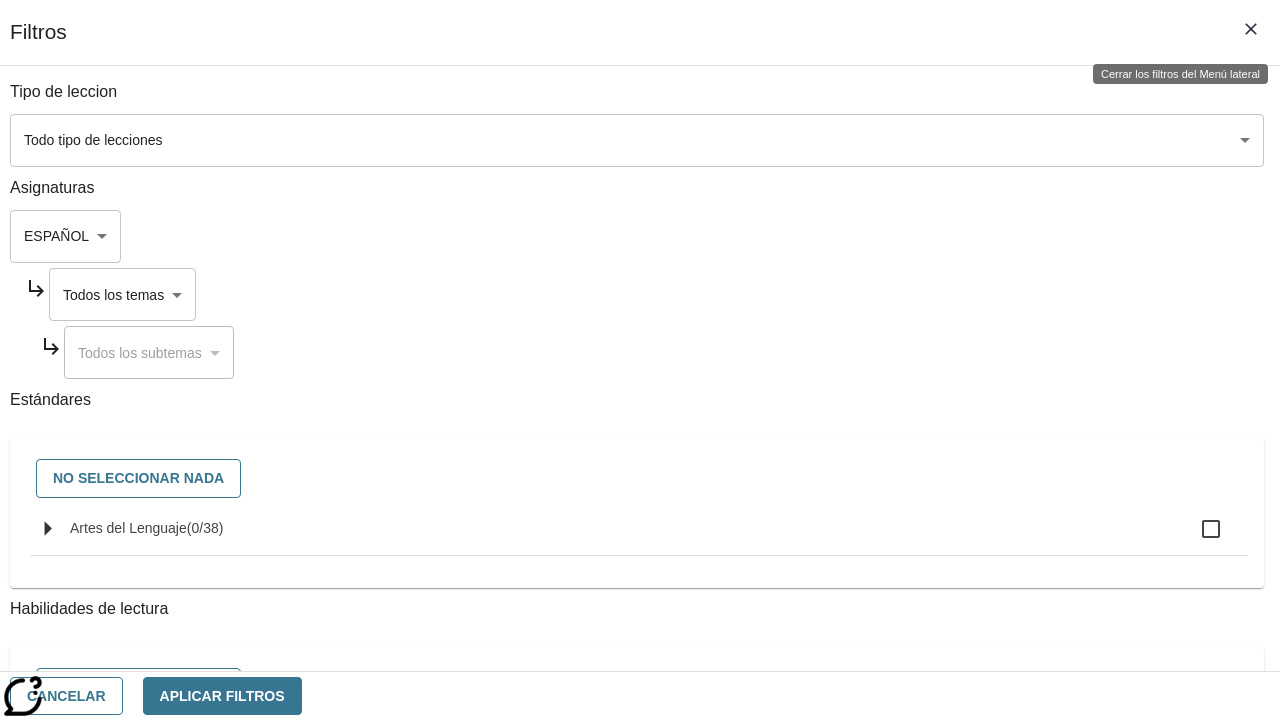 click on "Saltar al contenido principal
Edición de NJ B 2025 Auto Grade 2 Buscar 0 Tauto Panel Planificación de lecciones Centro de calificaciones Configuración de la clase/del estudiante Preparación universitaria y profesional Planificación de lecciones Por mes Por semana Por asignado por Creación de colecciones [DATE] – [DATE] Semana actual [DATE] [DATE] [DATE] [DATE] [DATE] [DATE] [DATE] Un muro que no se despega (cont.) La belleza toma tiempo ​ Buscar Filtros Aplicados Todos los temas : ESPAÑOL Eliminar todos los filtros Asignar Artículo + Actividad ENG/ES New Test Category Name / New Test Sub Category Name Lluvia de iguanas En el sur de [US_STATE] no nieva. Pero es posible que lluevan iguanas.
©   2025 Achieve3000, Inc. y sus concedentes. Reservados todos los derechos.
×" at bounding box center [640, 589] 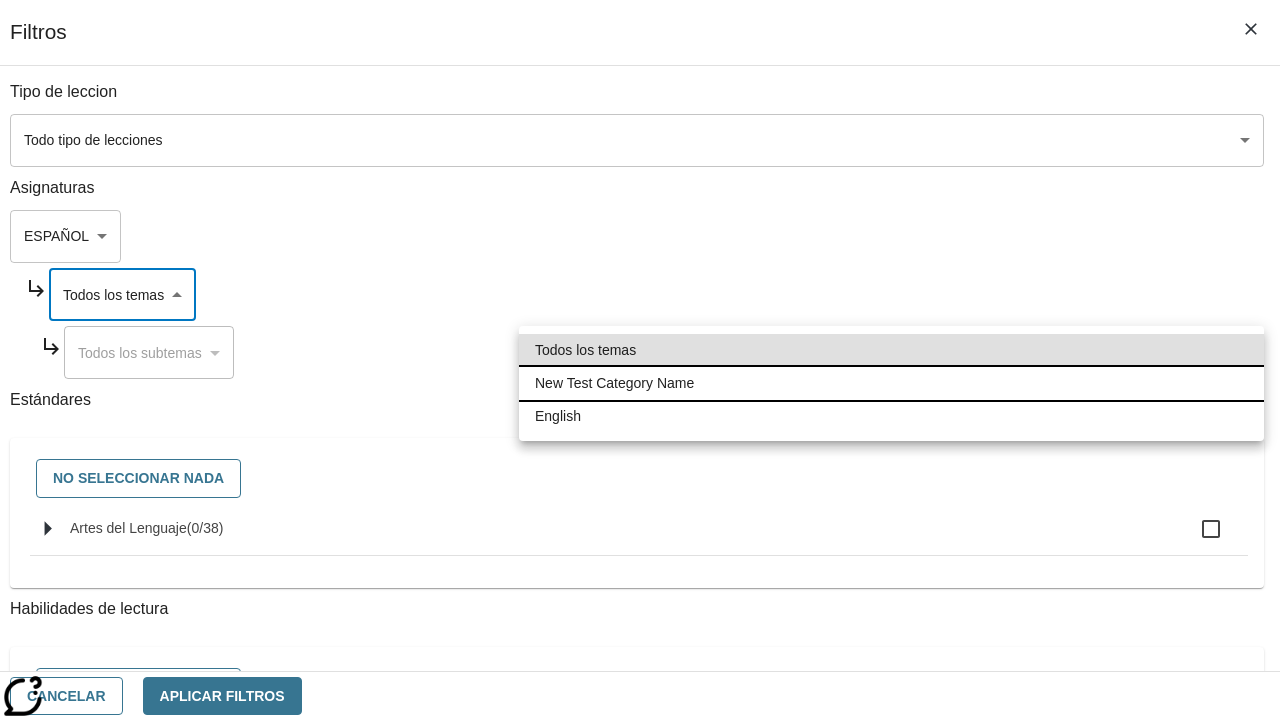 click on "New Test Category Name" at bounding box center (891, 383) 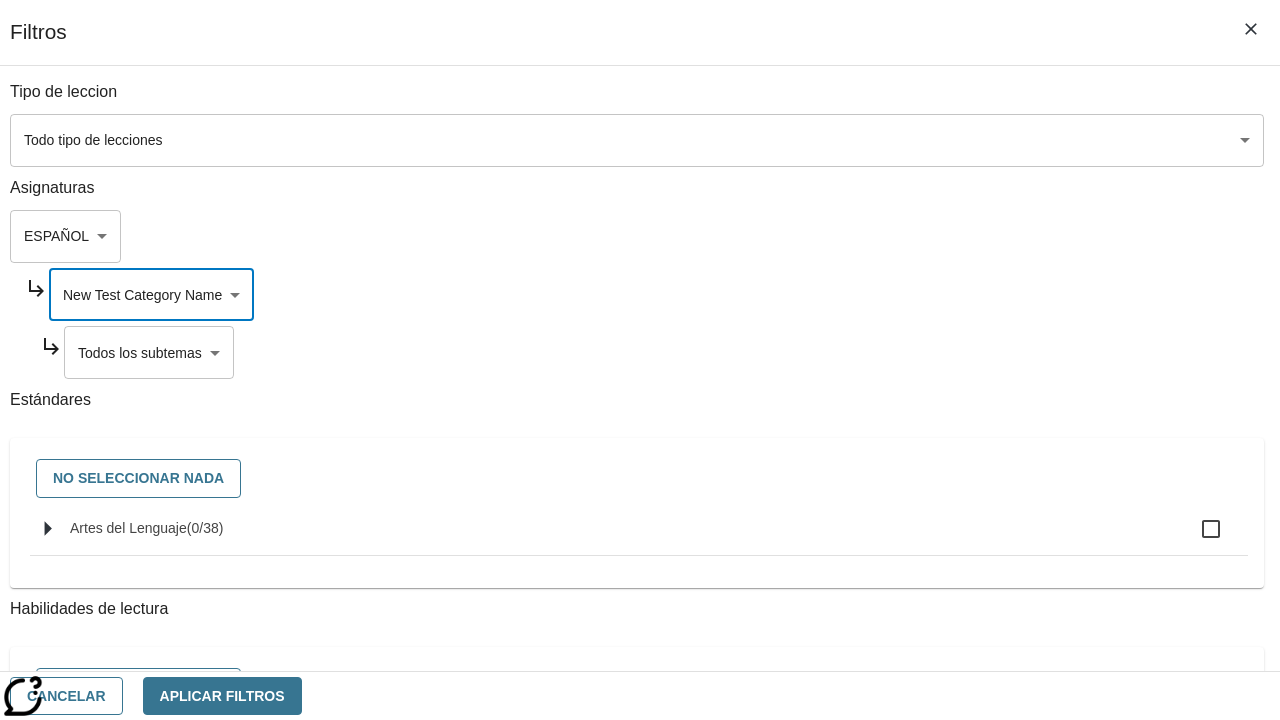 type on "265" 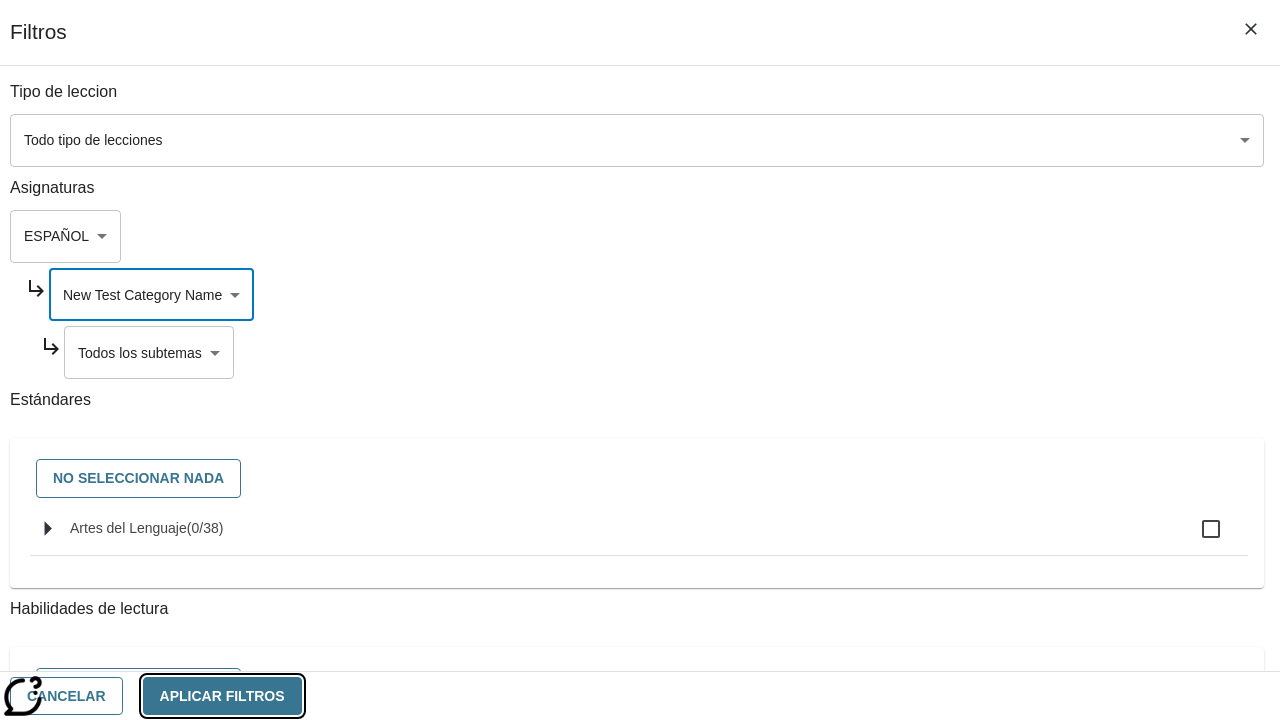 click on "Aplicar Filtros" at bounding box center (222, 696) 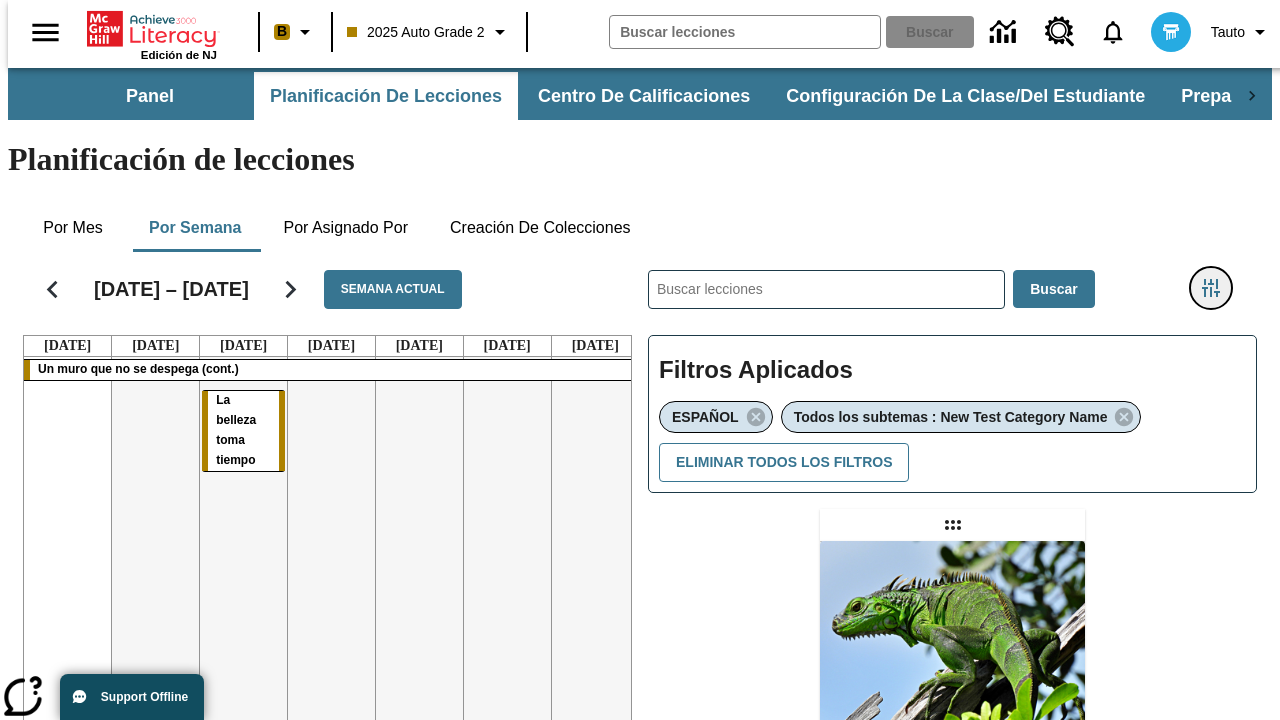 click 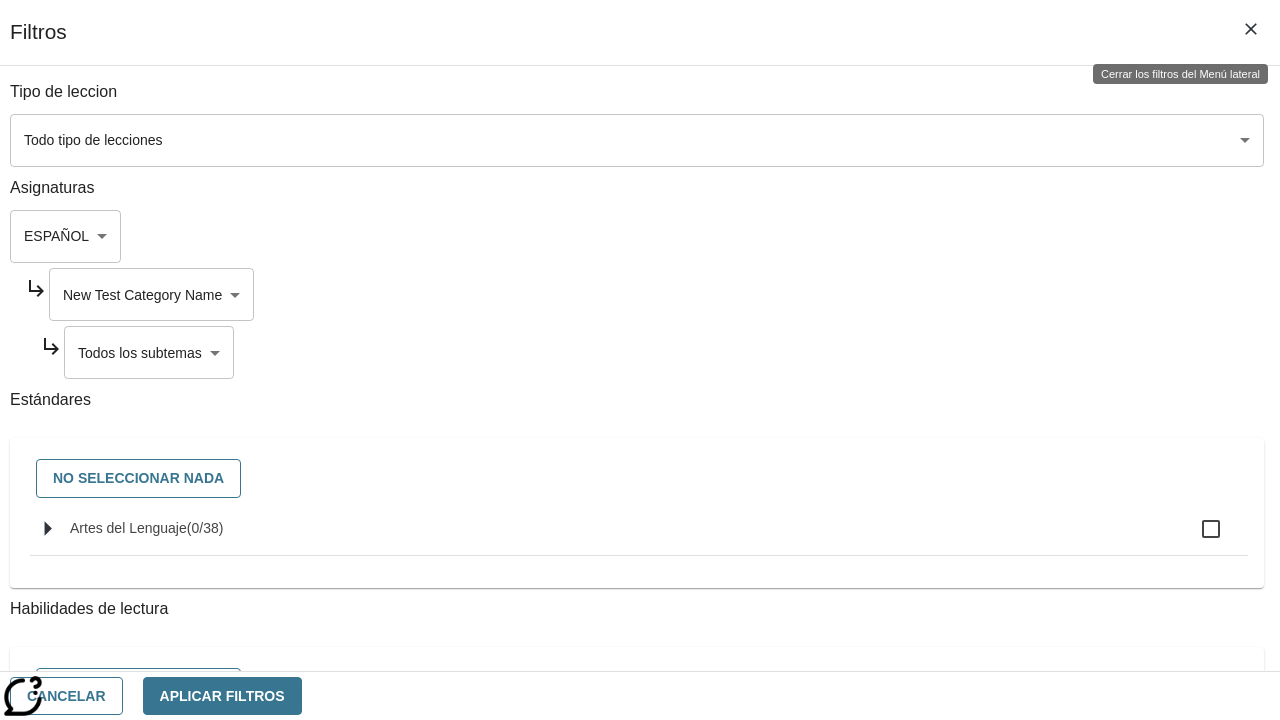 click on "Saltar al contenido principal
Edición de NJ B 2025 Auto Grade 2 Buscar 0 Tauto Panel Planificación de lecciones Centro de calificaciones Configuración de la clase/del estudiante Preparación universitaria y profesional Planificación de lecciones Por mes Por semana Por asignado por Creación de colecciones [DATE] – [DATE] Semana actual [DATE] [DATE] [DATE] [DATE] [DATE] [DATE] [DATE] Un muro que no se despega (cont.) La belleza toma tiempo ​ Buscar Filtros Aplicados ESPAÑOL Todos los subtemas : New Test Category Name Eliminar todos los filtros Asignar Artículo + Actividad ENG/ES New Test Category Name / New Test Sub Category Name Lluvia de iguanas En el sur de [US_STATE] no nieva. Pero es posible que lluevan iguanas.
©   2025 Achieve3000, Inc. y sus concedentes. Reservados todos los derechos.
×" at bounding box center [640, 611] 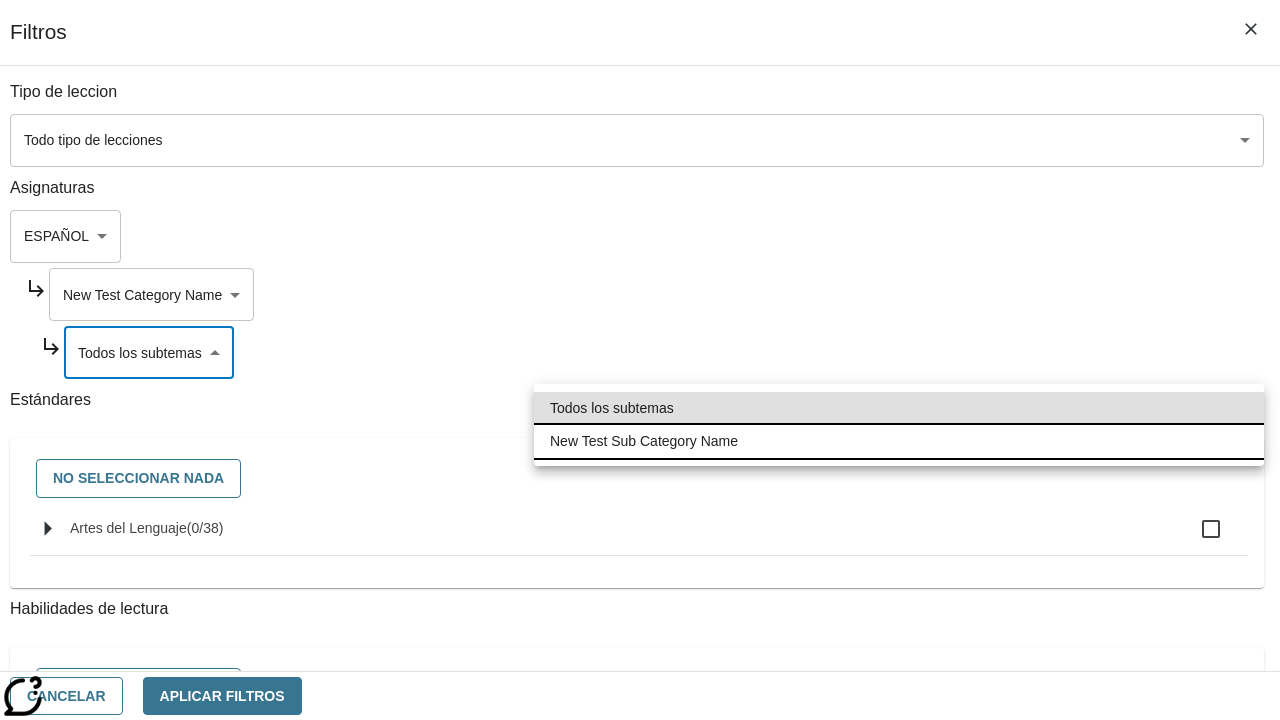 click on "New Test Sub Category Name" at bounding box center (899, 441) 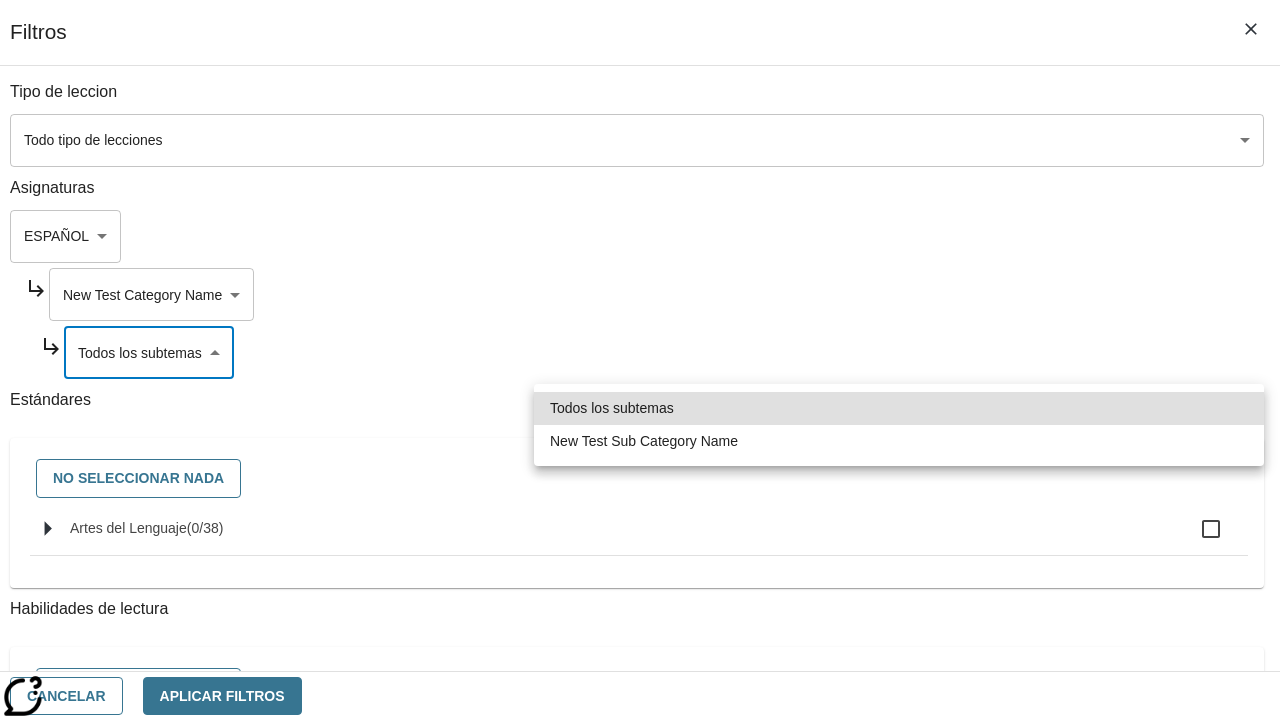 type on "2232" 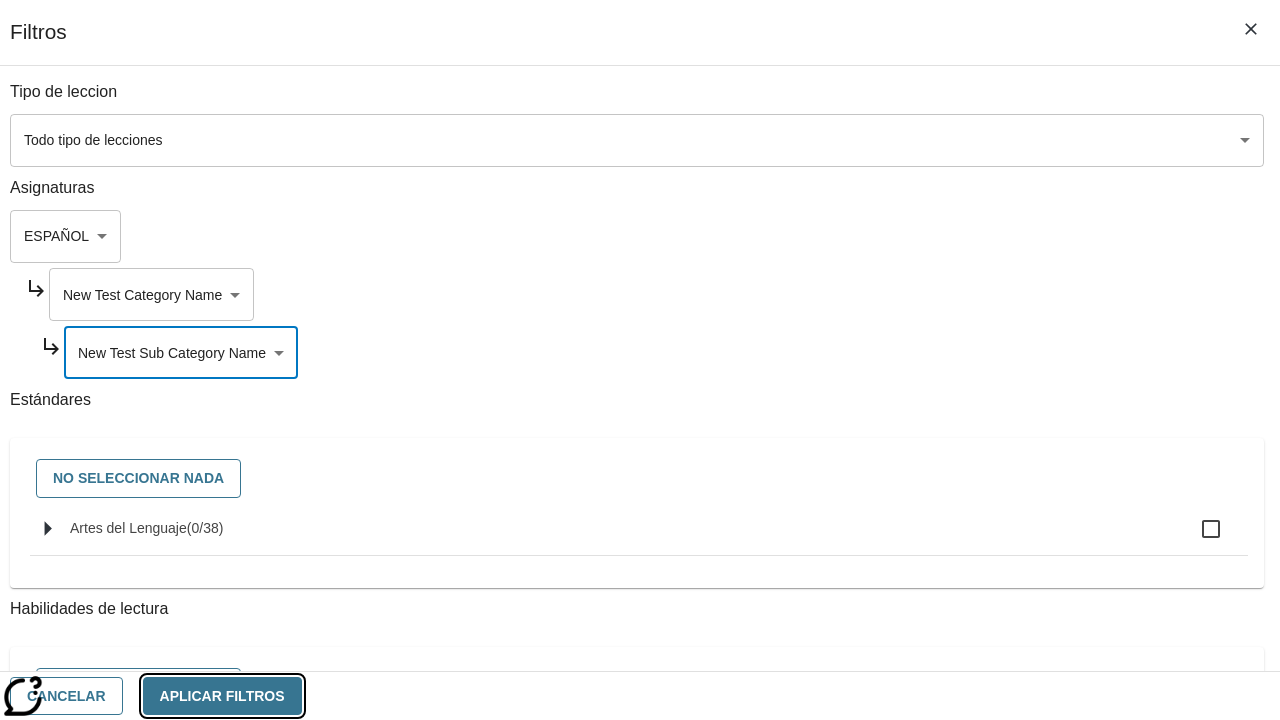 click on "Aplicar Filtros" at bounding box center (222, 696) 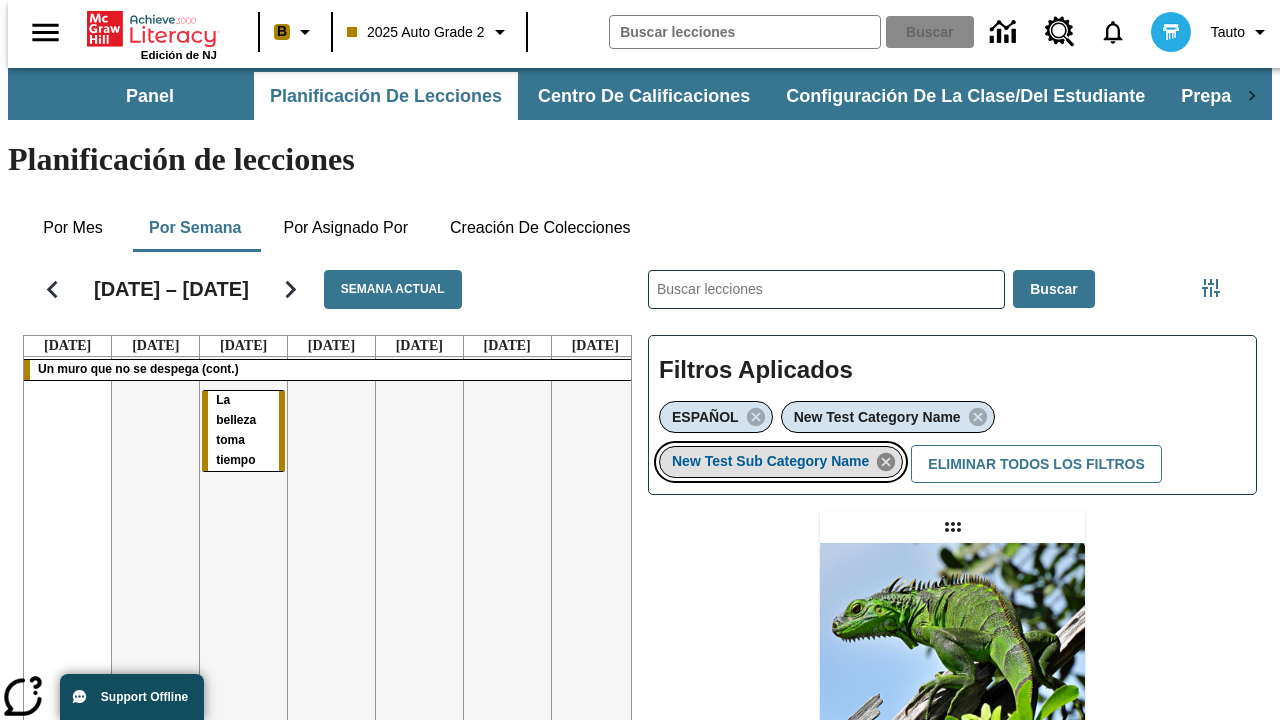 click 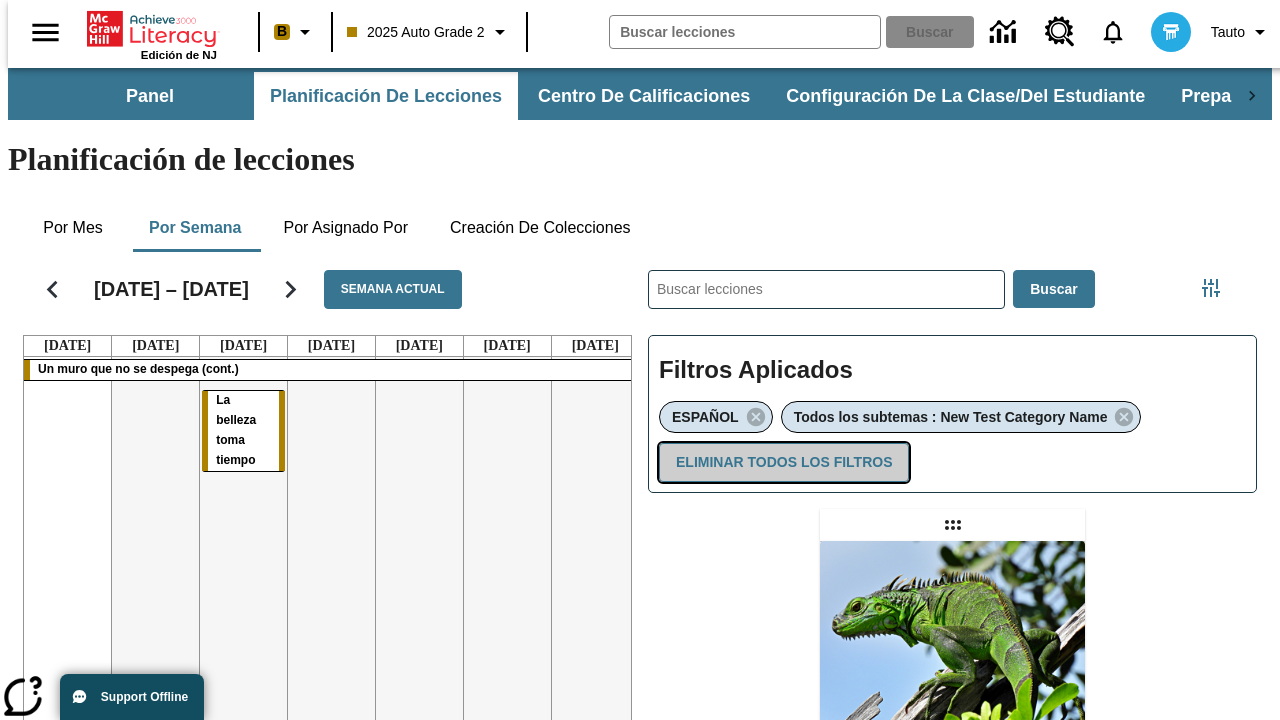 click on "Eliminar todos los filtros" at bounding box center (784, 462) 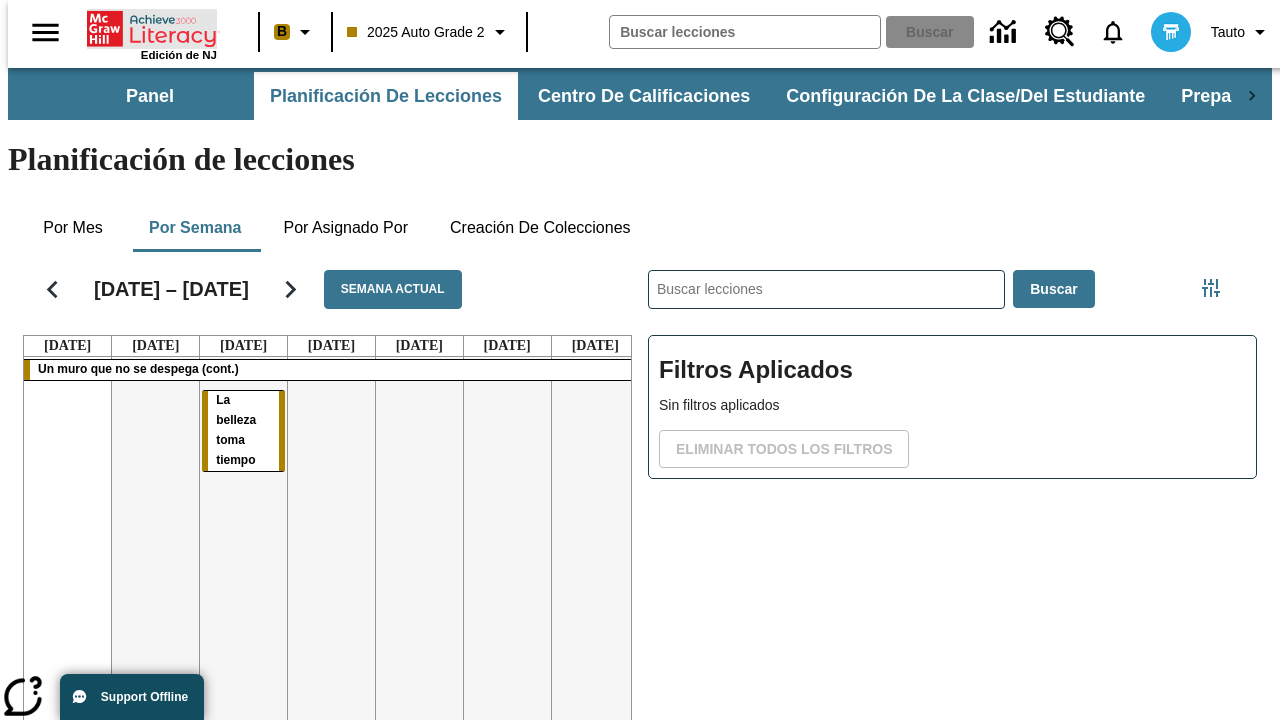 click 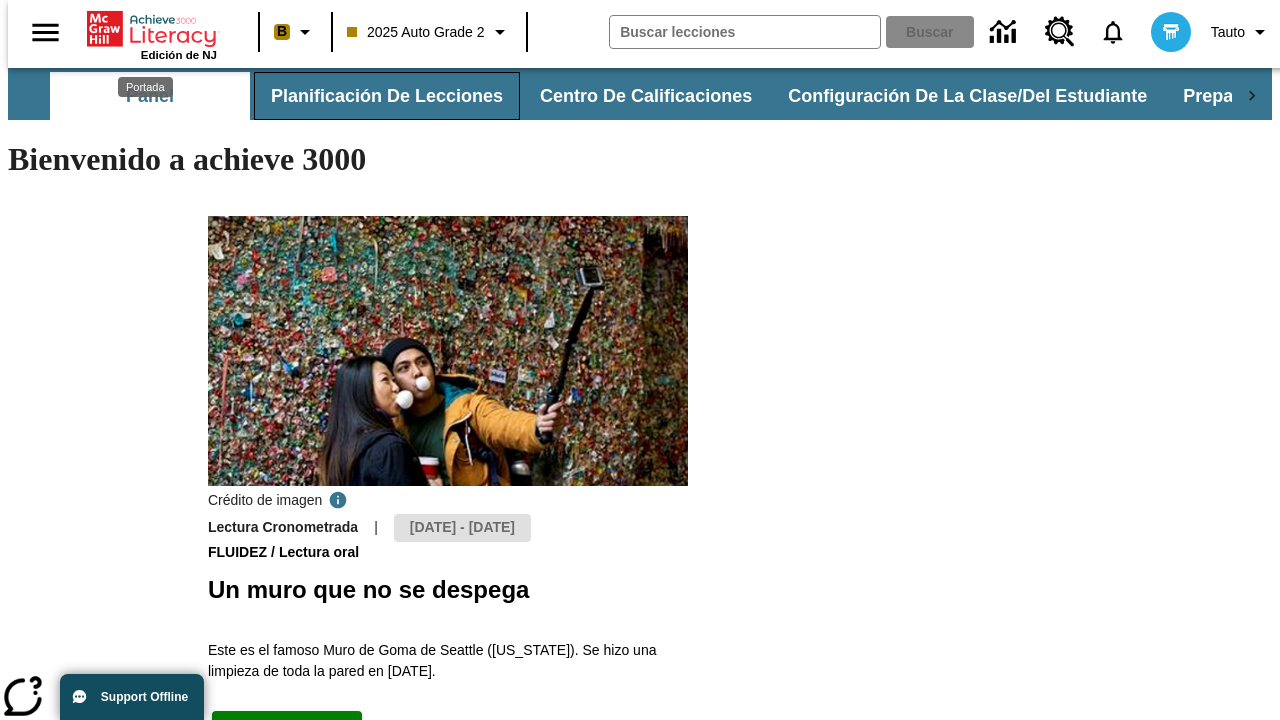 click on "Planificación de lecciones" at bounding box center (387, 96) 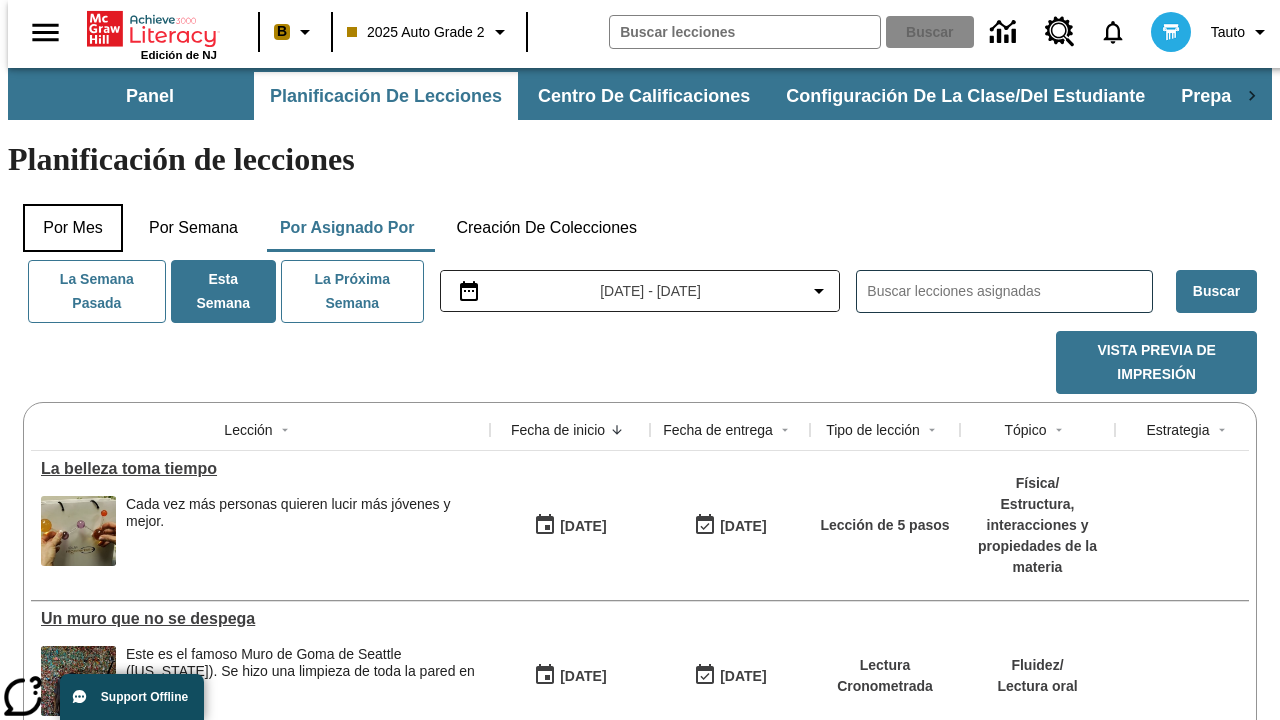 click on "Por mes" at bounding box center (73, 228) 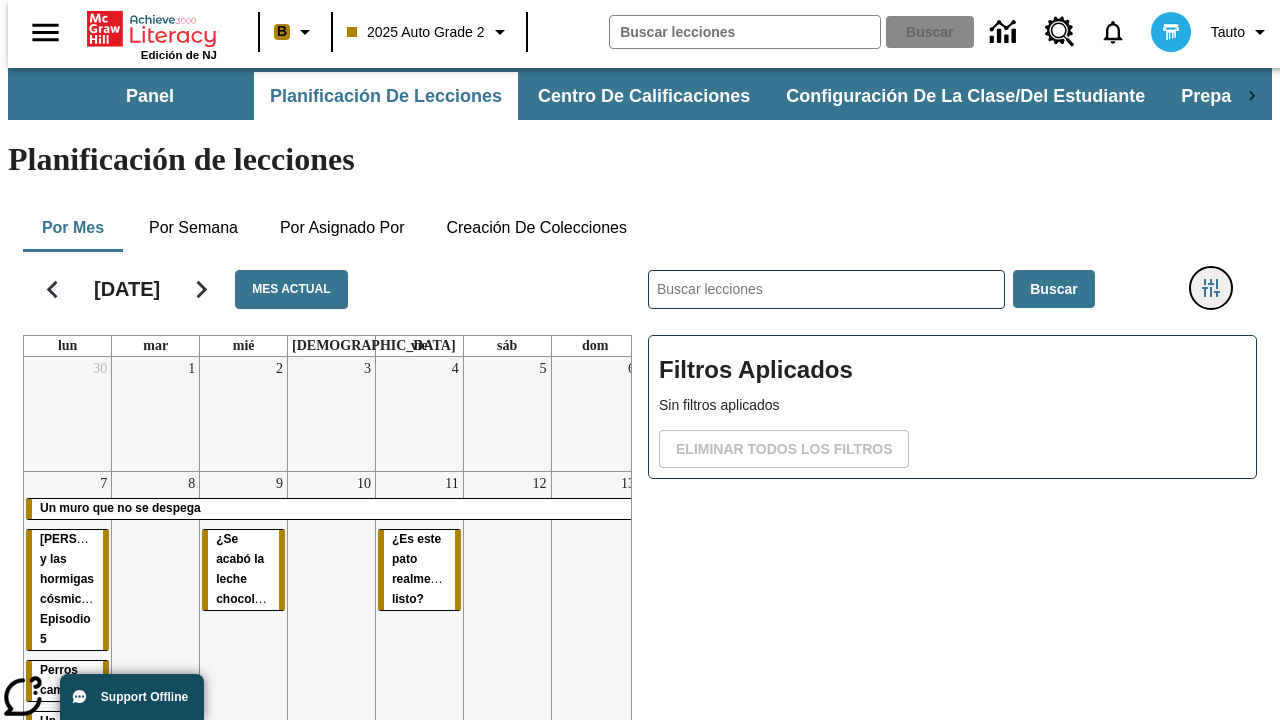 click 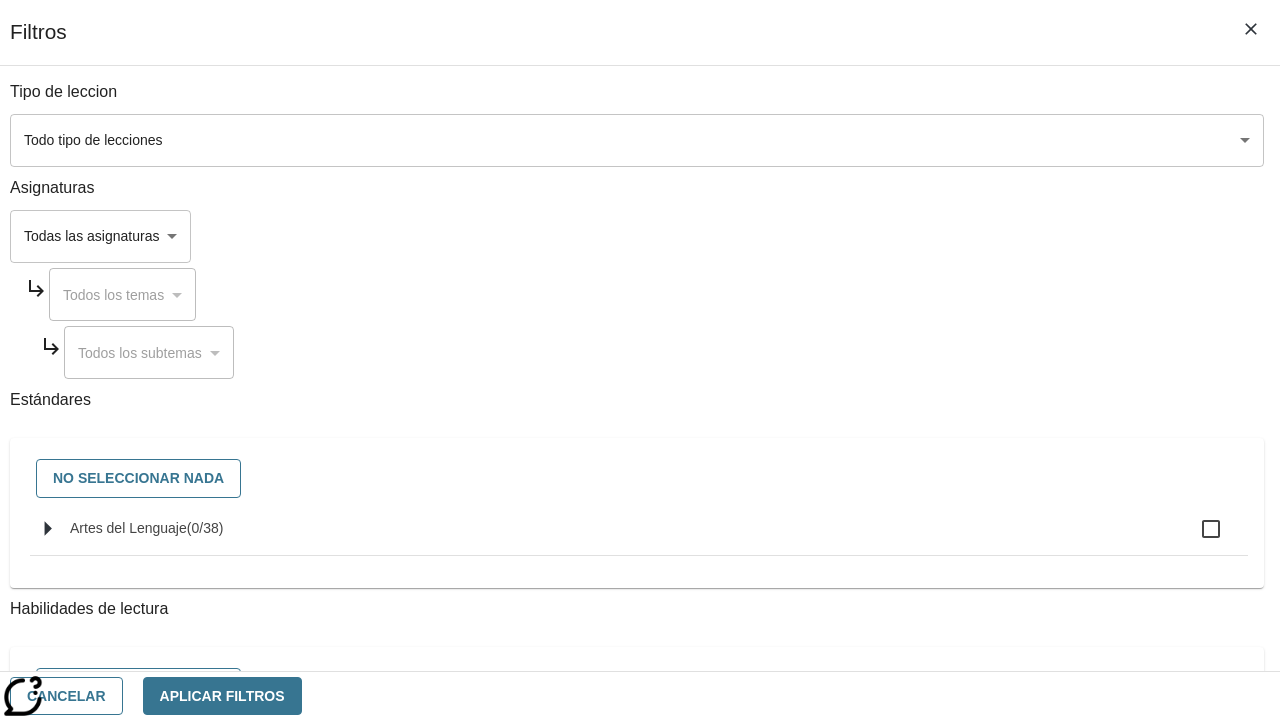 click on "Saltar al contenido principal
Edición de NJ B 2025 Auto Grade 2 Buscar 0 Tauto Panel Planificación de lecciones Centro de calificaciones Configuración de la clase/del estudiante Preparación universitaria y profesional Planificación de lecciones Por mes Por semana Por asignado por Creación de colecciones [DATE] Mes actual lun mar mié jue vie sáb dom 30 1 2 3 4 5 6 7 Un muro que no se despega [PERSON_NAME] y las hormigas cósmicas: Episodio 5 Perros campeones Un joven maestro Un museo para los perros 8 9 ¿Se acabó la leche chocolateada? 10 11 ¿Es este pato realmente listo? 12 13 14 Un muro que no se despega 15 16 La belleza toma tiempo 17 18 19 20 21 22 23 24 25 26 27 28 29 30 31 1 2 3 4 5 6 7 8 9 10 ​ Buscar Filtros Aplicados Sin filtros aplicados Eliminar todos los filtros
©   2025 Achieve3000, Inc. y sus concedentes." at bounding box center (640, 495) 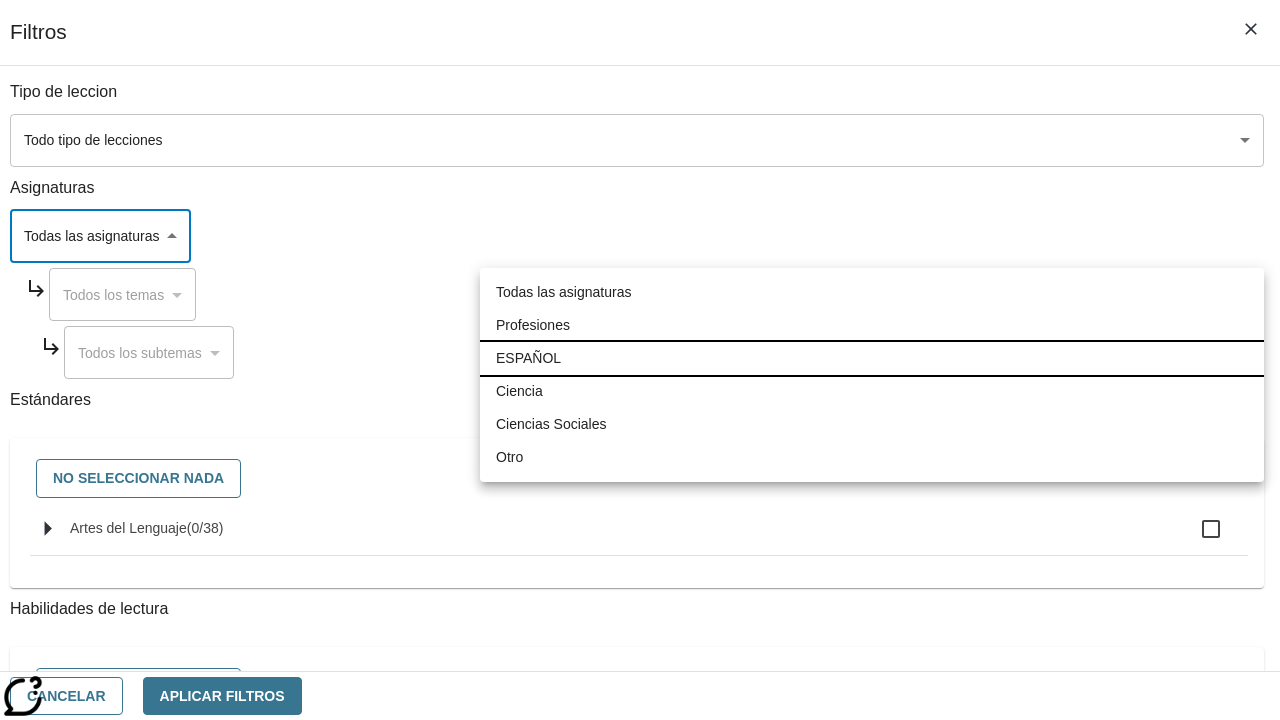 click on "ESPAÑOL" at bounding box center [872, 358] 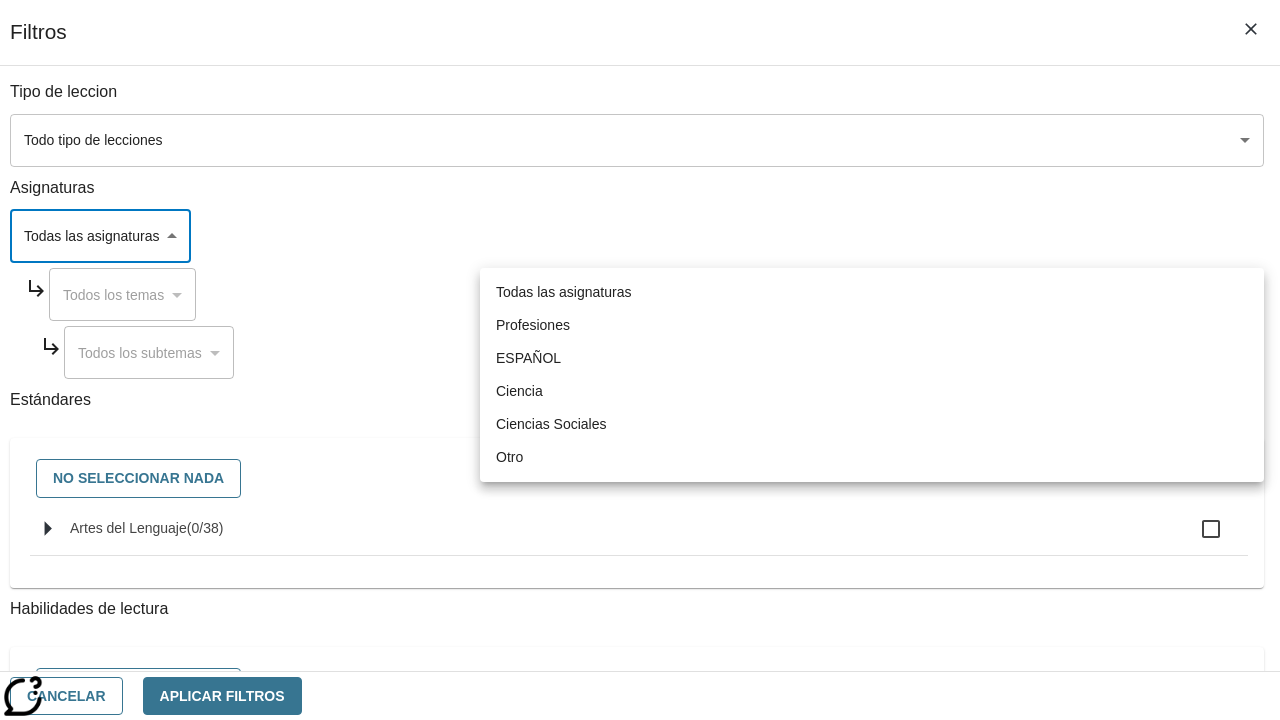 type on "1" 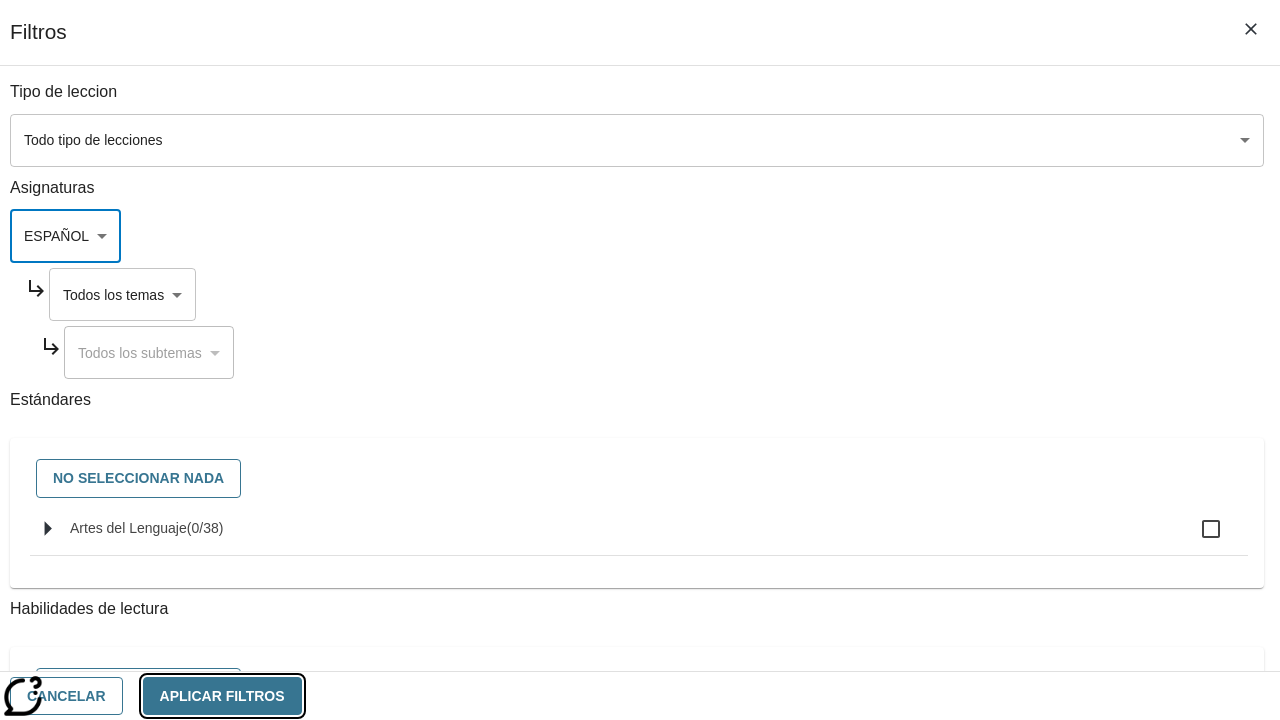 click on "Aplicar Filtros" at bounding box center [222, 696] 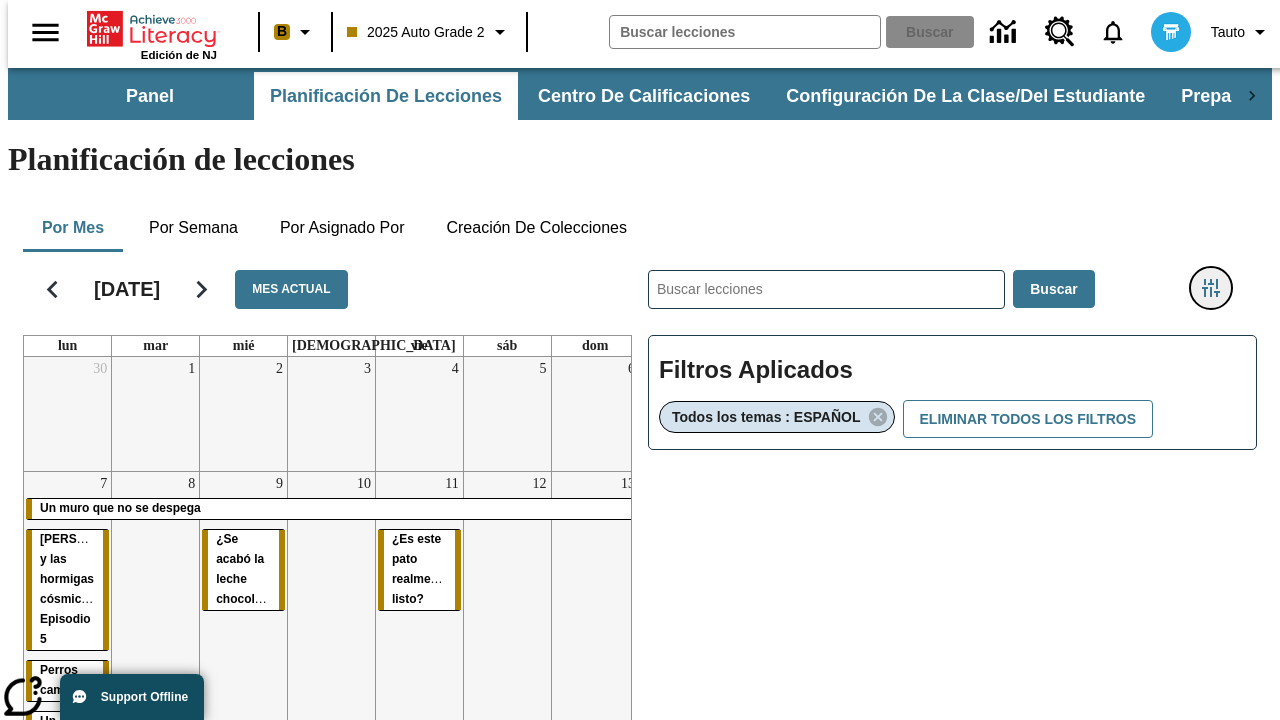 type 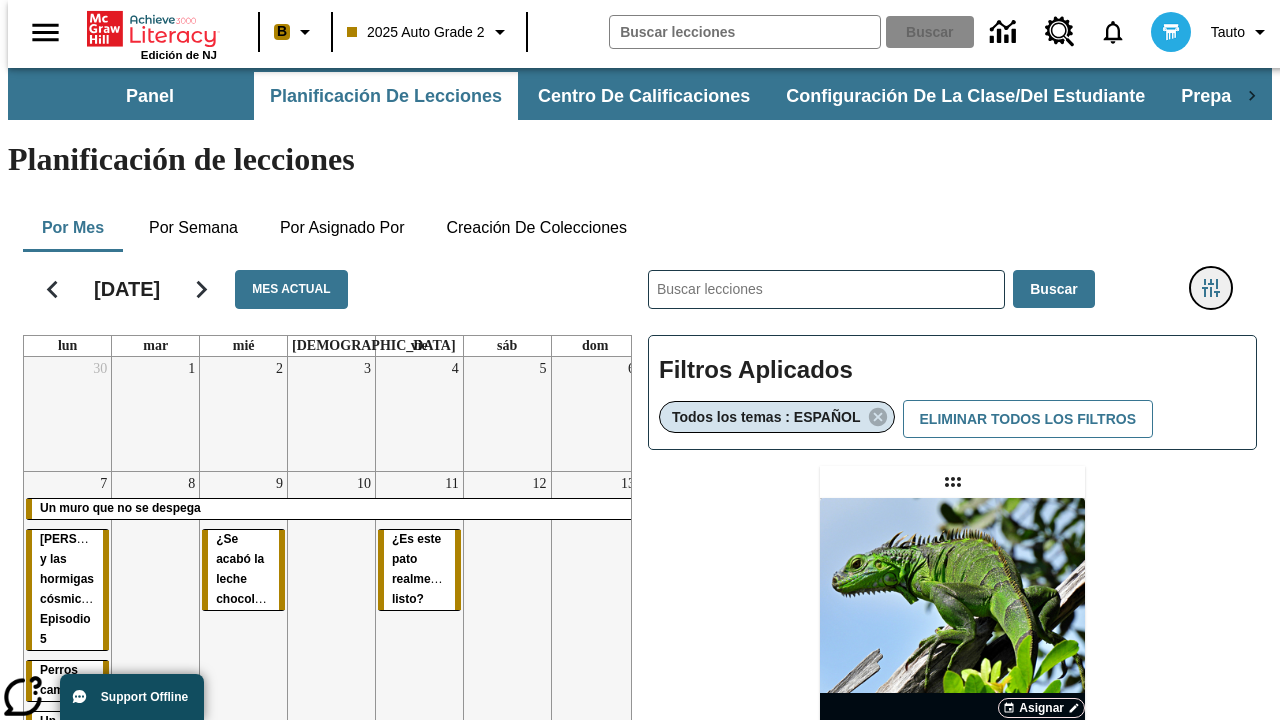 click 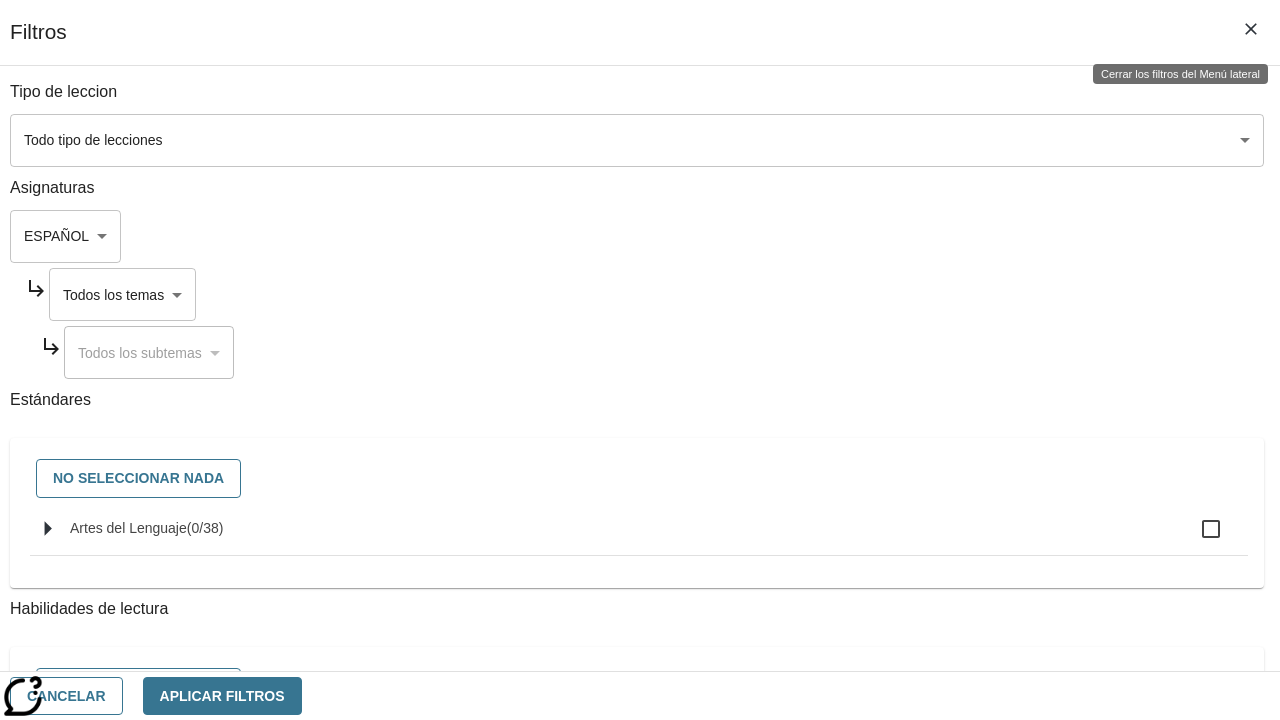 click on "Saltar al contenido principal
Edición de NJ B 2025 Auto Grade 2 Buscar 0 Tauto Panel Planificación de lecciones Centro de calificaciones Configuración de la clase/del estudiante Preparación universitaria y profesional Planificación de lecciones Por mes Por semana Por asignado por Creación de colecciones [DATE] Mes actual lun mar mié jue vie sáb dom 30 1 2 3 4 5 6 7 Un muro que no se despega [PERSON_NAME] y las hormigas cósmicas: Episodio 5 Perros campeones Un joven maestro Un museo para los perros 8 9 ¿Se acabó la leche chocolateada? 10 11 ¿Es este pato realmente listo? 12 13 14 Un muro que no se despega 15 16 La belleza toma tiempo 17 18 19 20 21 22 23 24 25 26 27 28 29 30 31 1 2 3 4 5 6 7 8 9 10 ​ Buscar Filtros Aplicados Todos los temas : ESPAÑOL Eliminar todos los filtros Asignar Artículo + Actividad ENG/ES New Test Category Name / New Test Sub Category Name" at bounding box center [640, 589] 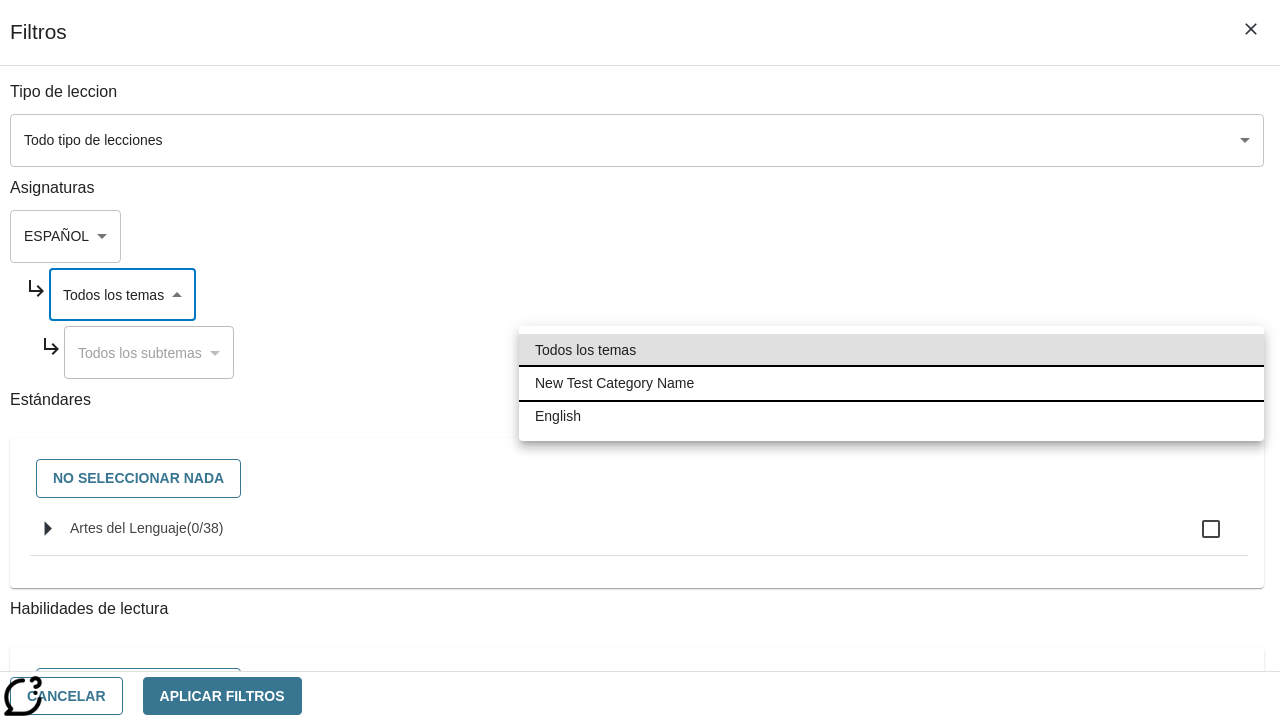 click on "New Test Category Name" at bounding box center (891, 383) 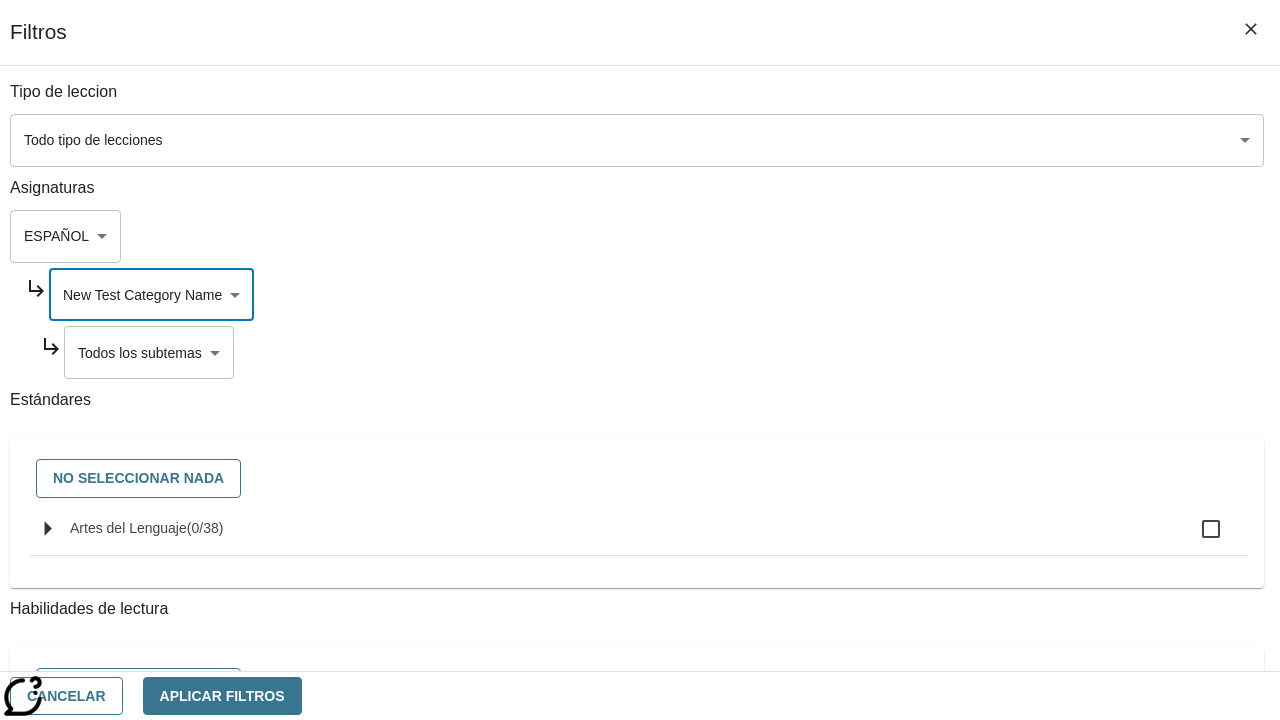 type on "265" 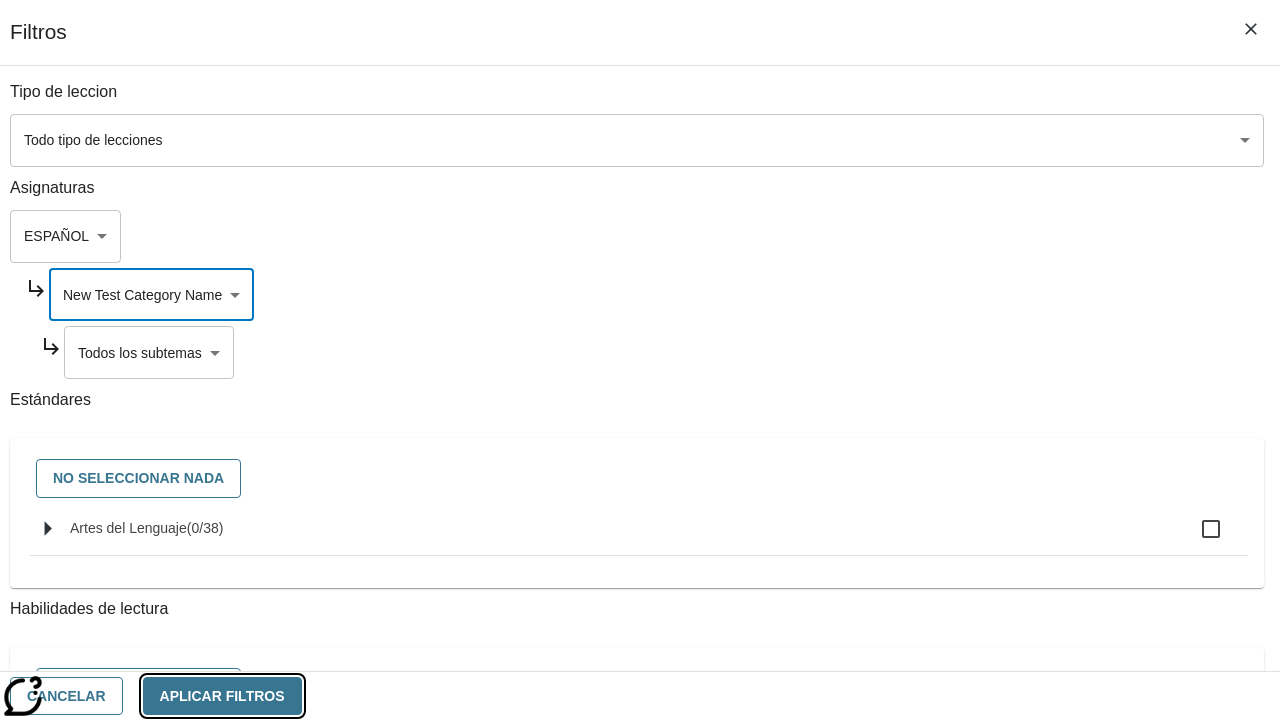 click on "Aplicar Filtros" at bounding box center (222, 696) 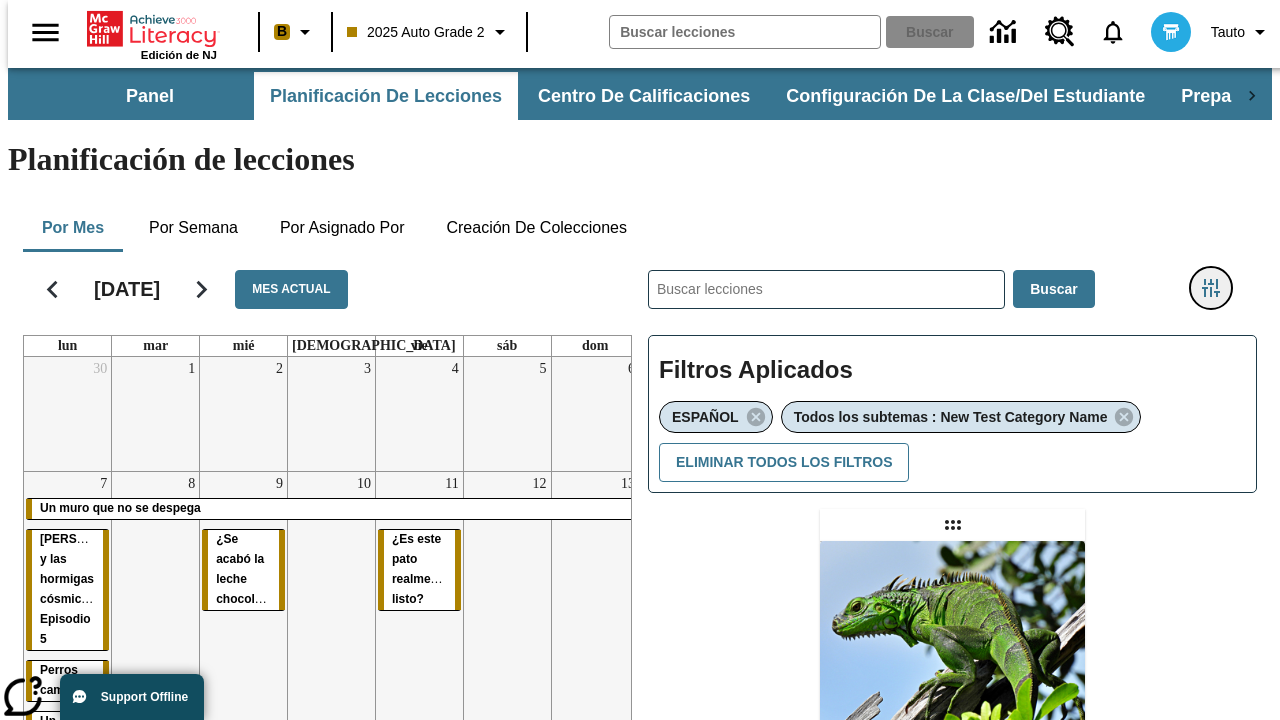 click 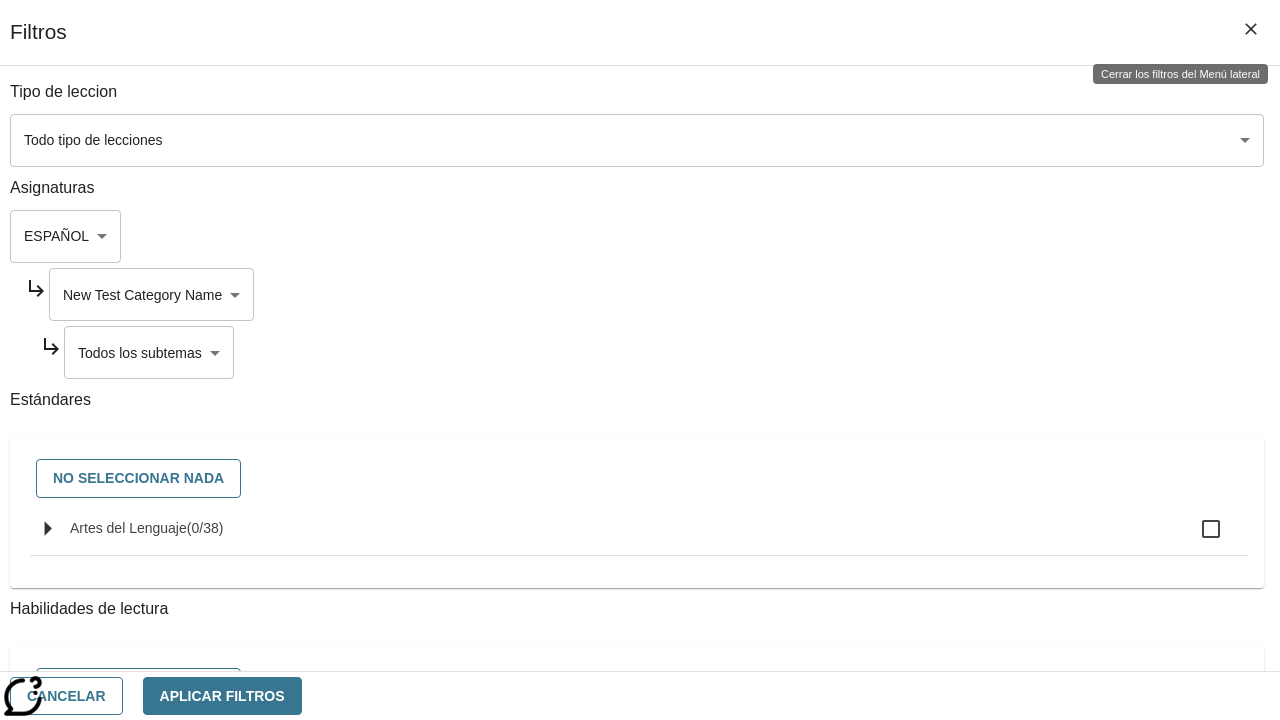 click on "Saltar al contenido principal
Edición de NJ B 2025 Auto Grade 2 Buscar 0 Tauto Panel Planificación de lecciones Centro de calificaciones Configuración de la clase/del estudiante Preparación universitaria y profesional Planificación de lecciones Por mes Por semana Por asignado por Creación de colecciones [DATE] Mes actual lun mar mié jue vie sáb dom 30 1 2 3 4 5 6 7 Un muro que no se despega [PERSON_NAME] y las hormigas cósmicas: Episodio 5 Perros campeones Un joven maestro Un museo para los perros 8 9 ¿Se acabó la leche chocolateada? 10 11 ¿Es este pato realmente listo? 12 13 14 Un muro que no se despega 15 16 La belleza toma tiempo 17 18 19 20 21 22 23 24 25 26 27 28 29 30 31 1 2 3 4 5 6 7 8 9 10 ​ Buscar Filtros Aplicados ESPAÑOL Todos los subtemas : New Test Category Name Eliminar todos los filtros Asignar Artículo + Actividad ENG/ES New Test Category Name /" at bounding box center [640, 611] 